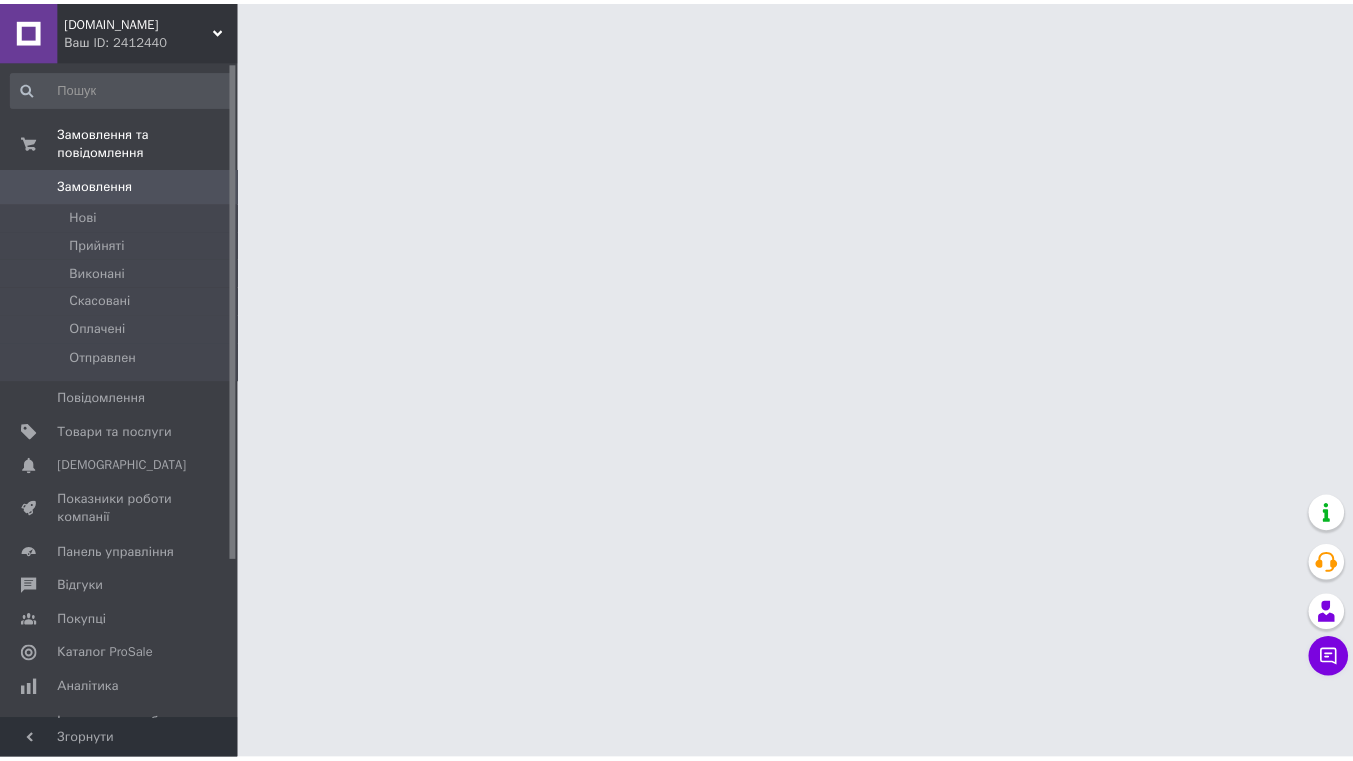 scroll, scrollTop: 0, scrollLeft: 0, axis: both 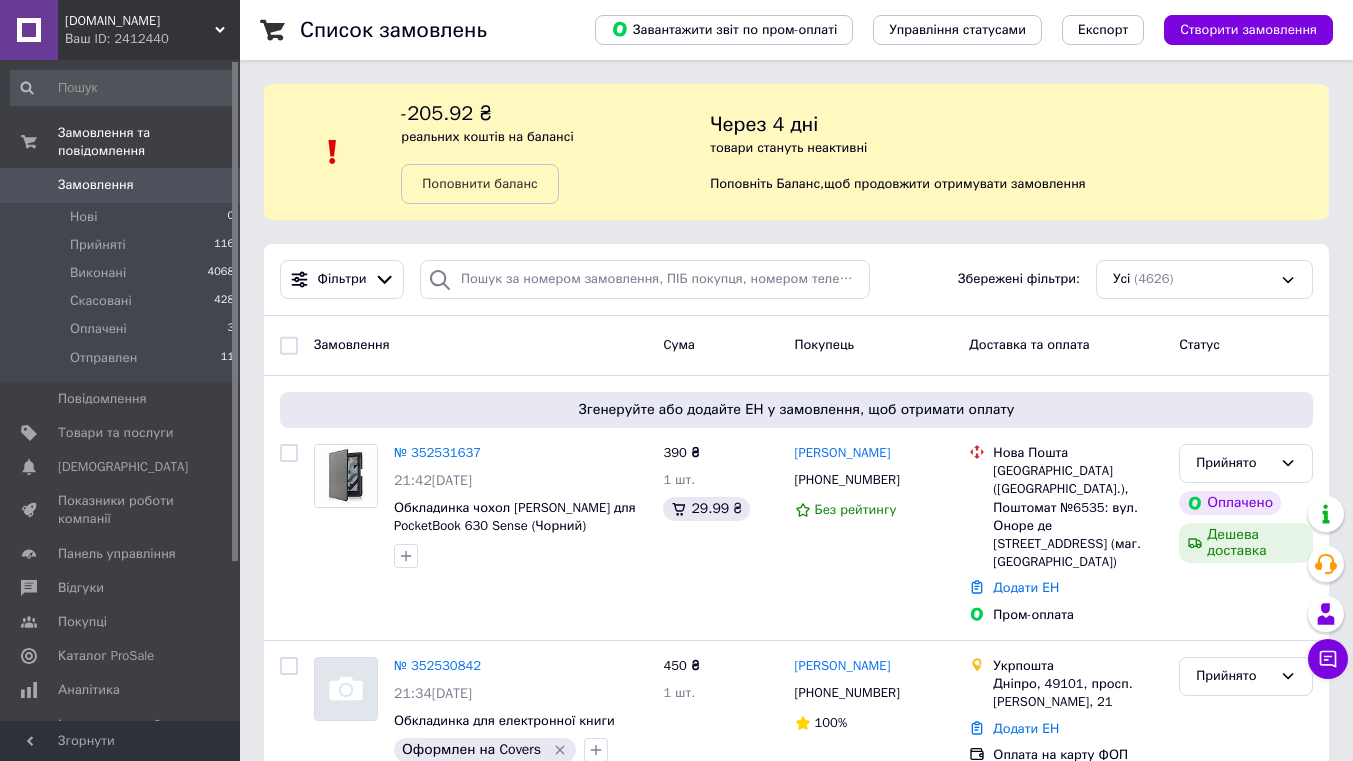 click on "Товари та послуги" at bounding box center [115, 433] 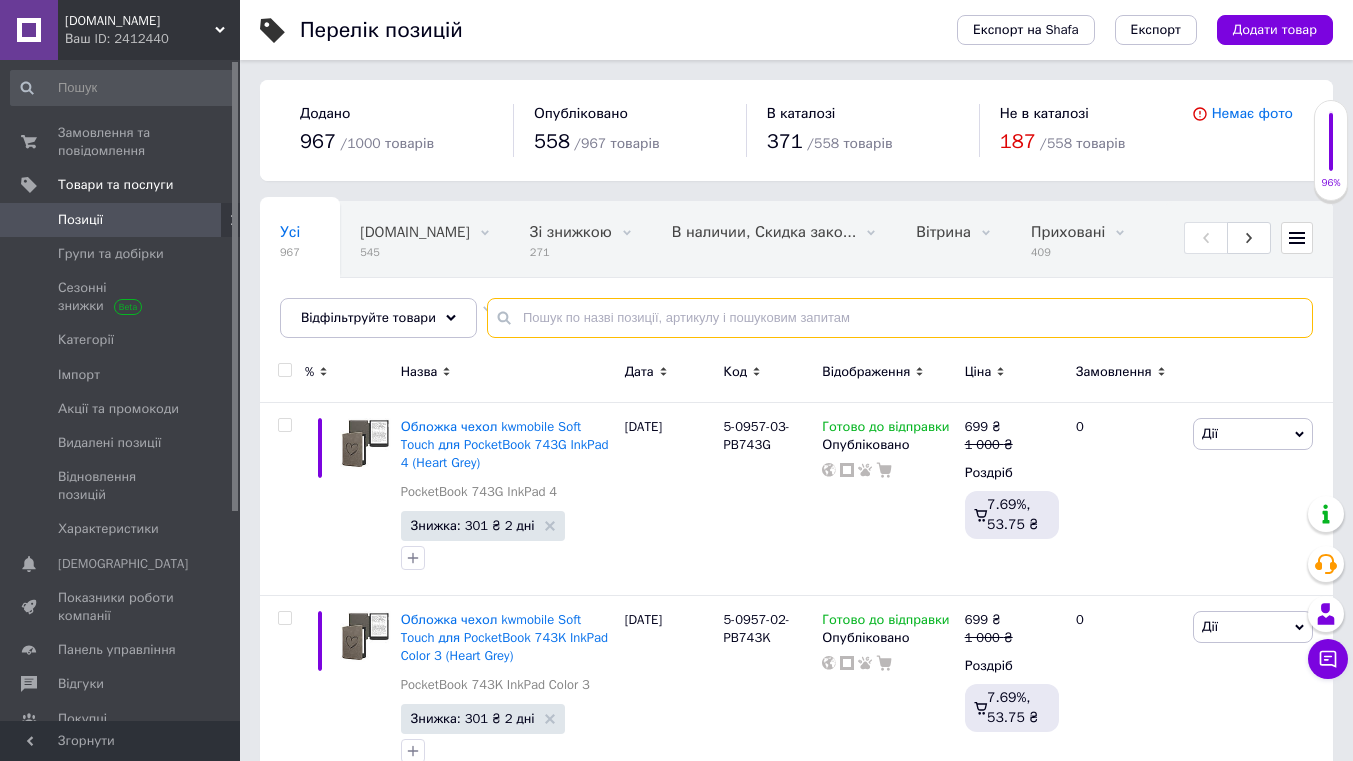 click at bounding box center [900, 318] 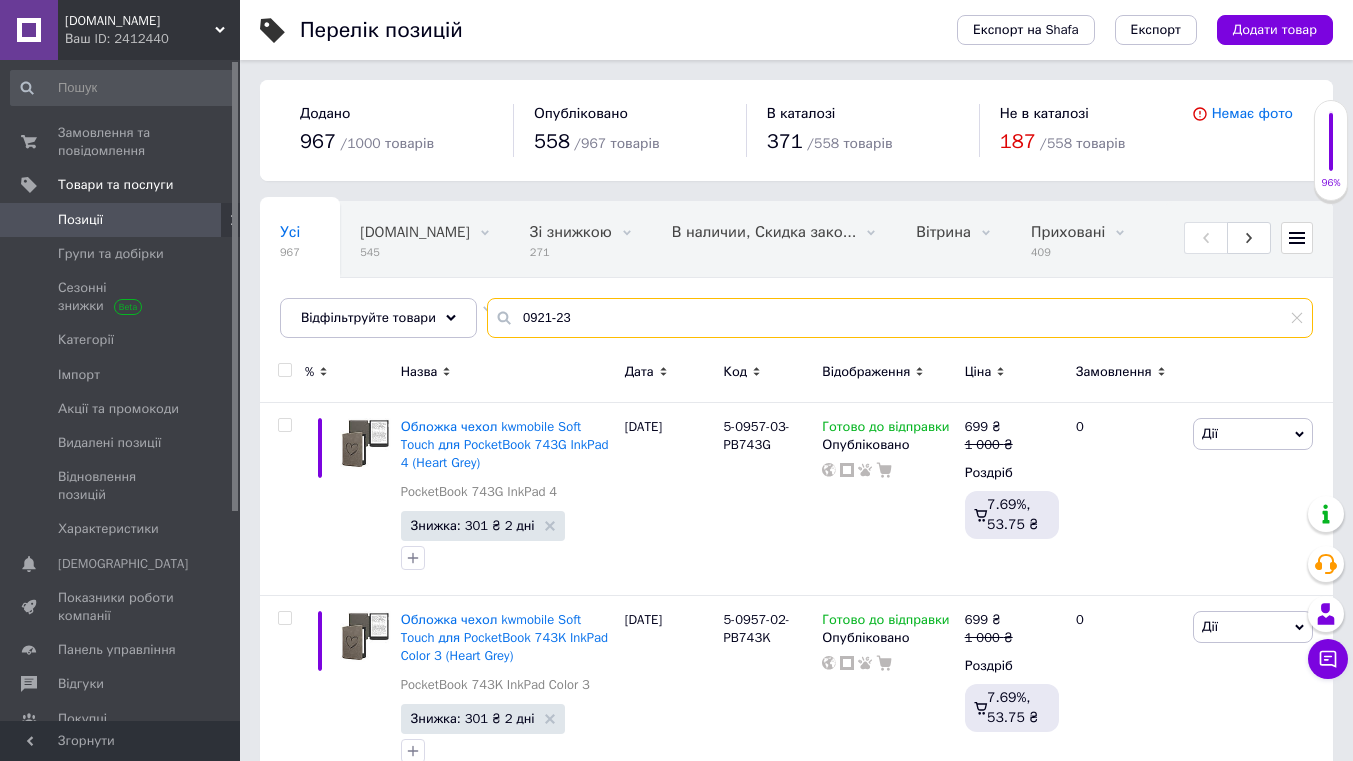 type on "0921-23" 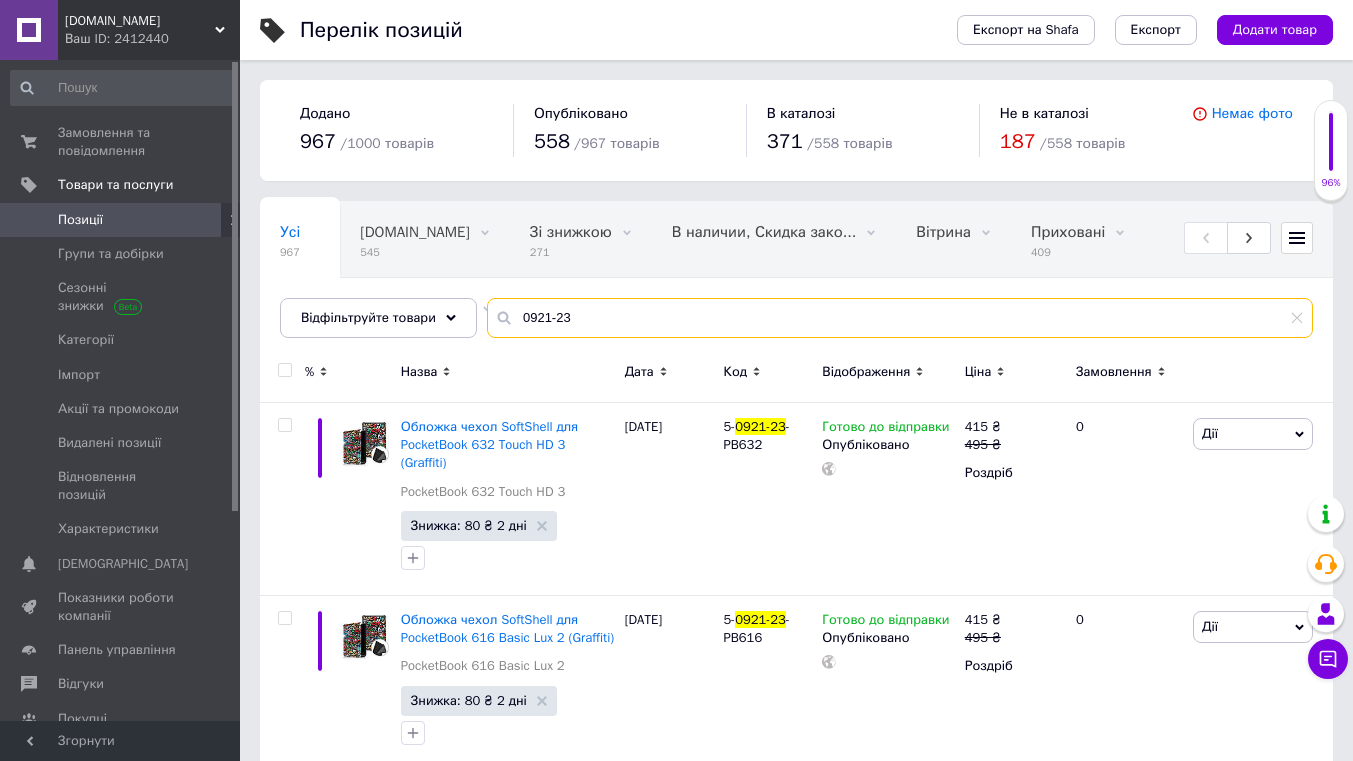 scroll, scrollTop: 0, scrollLeft: 200, axis: horizontal 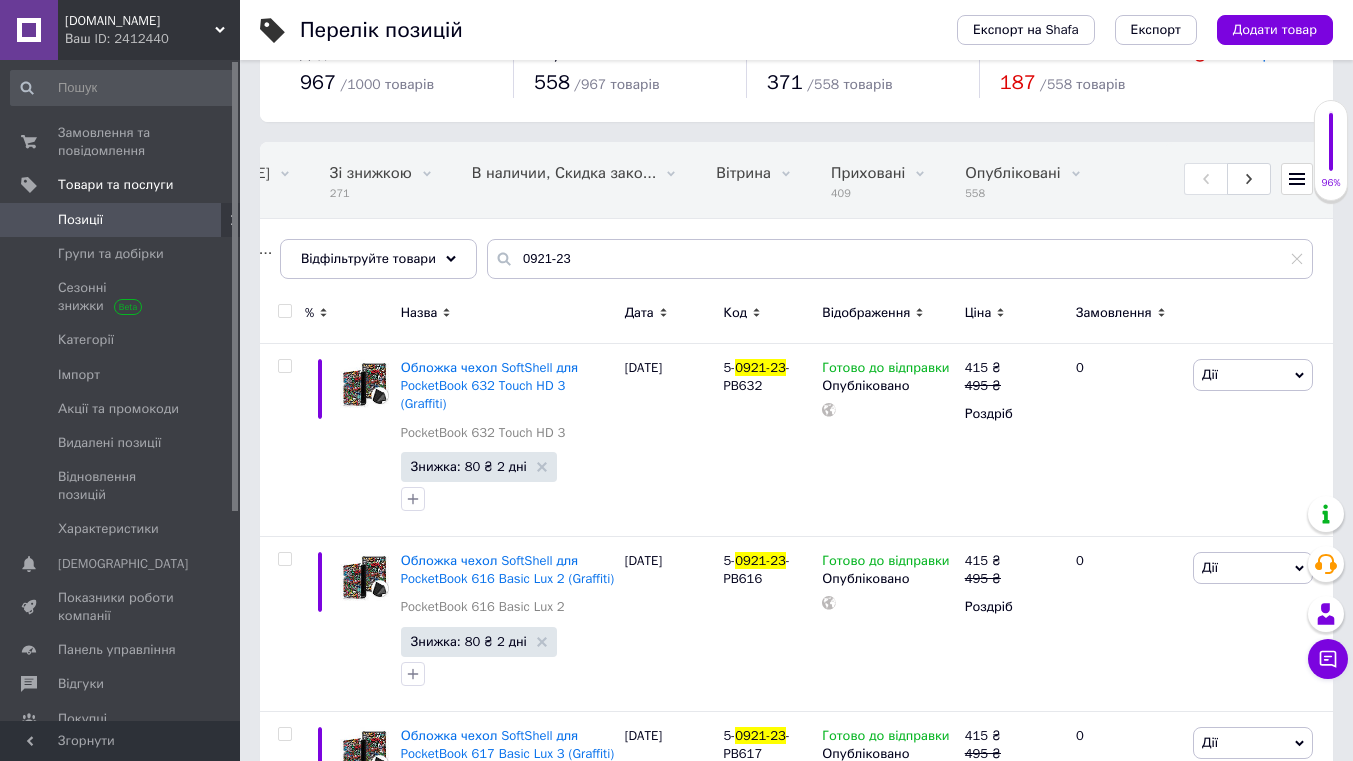 click at bounding box center [284, 311] 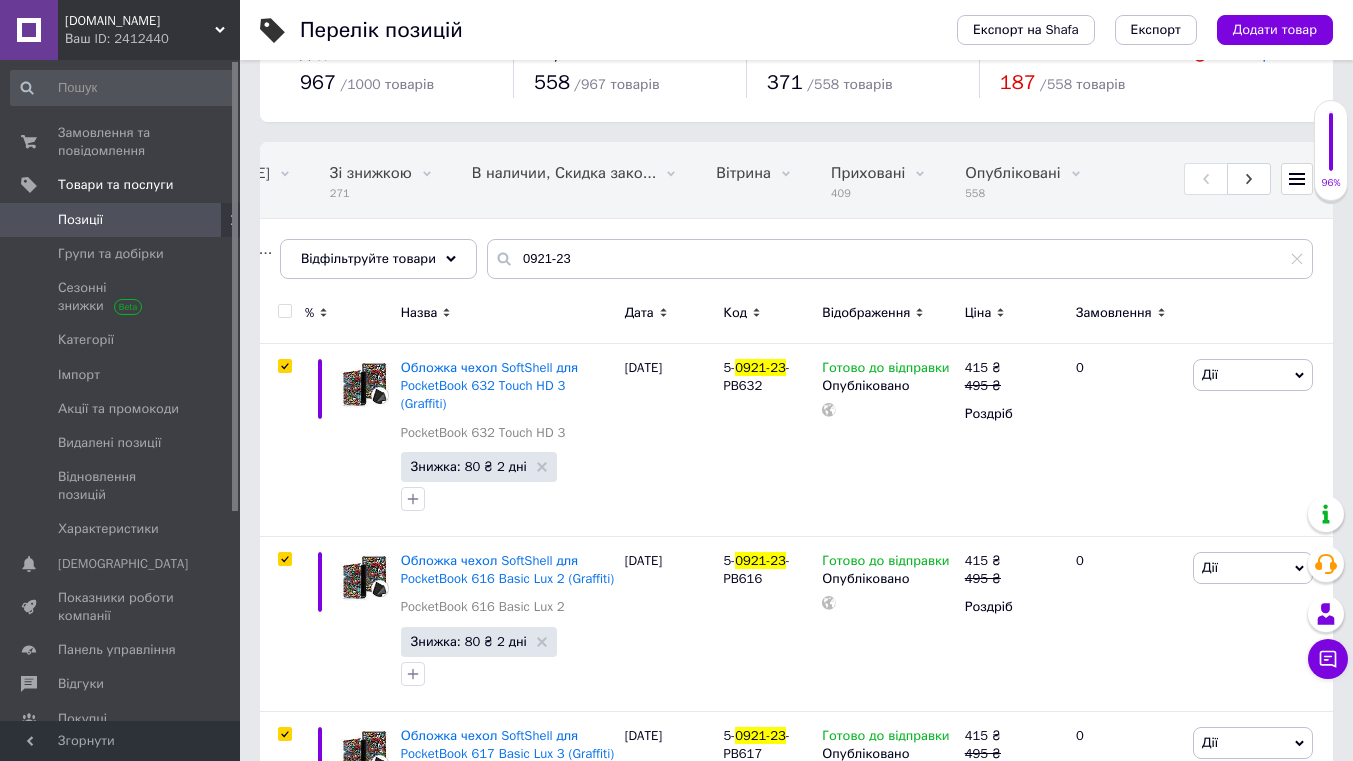 checkbox on "true" 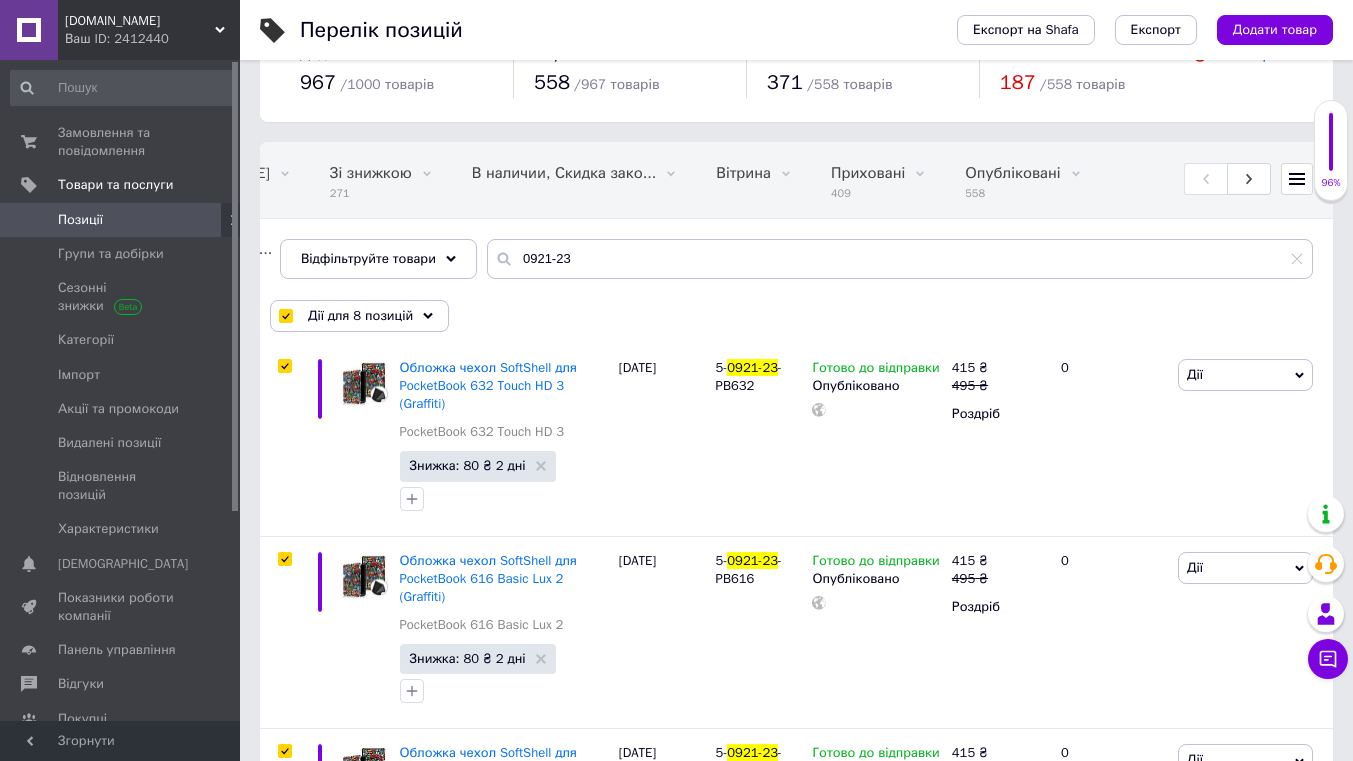 click 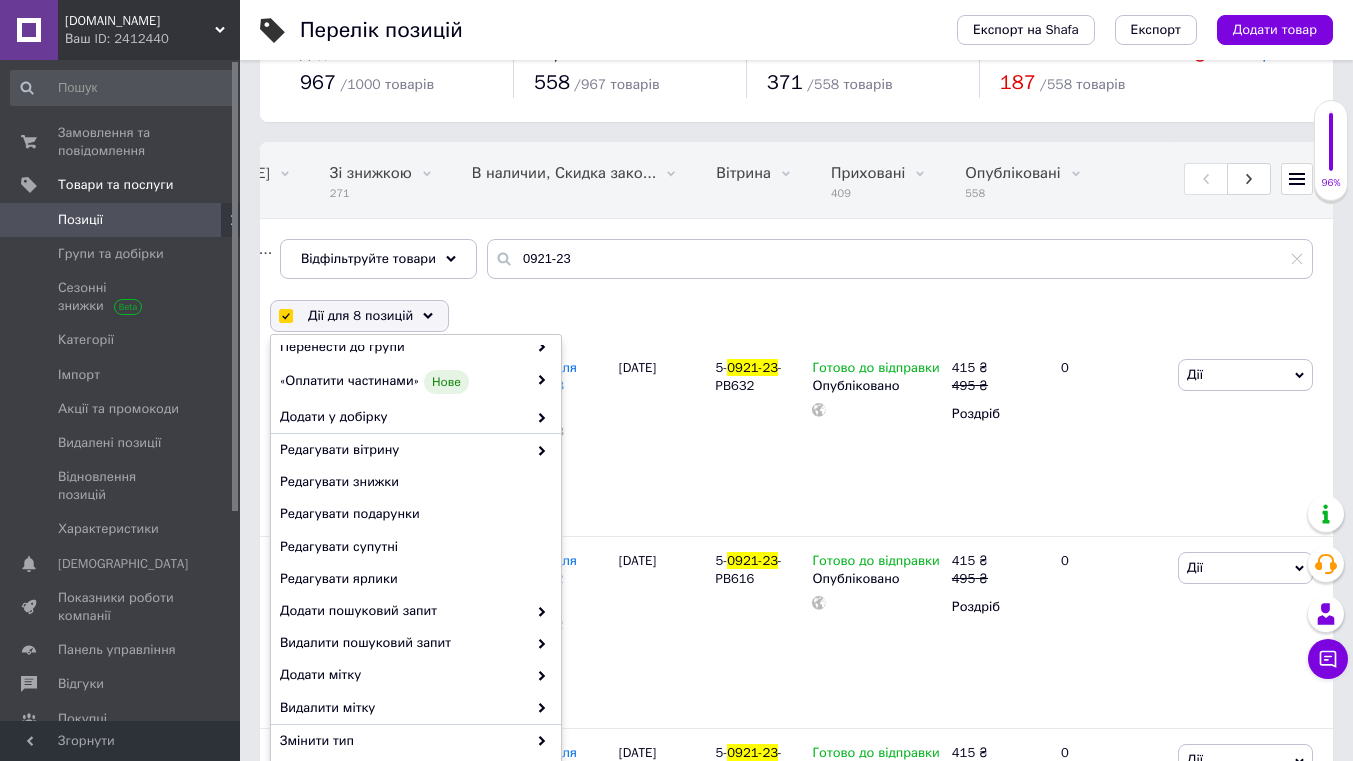 scroll, scrollTop: 147, scrollLeft: 0, axis: vertical 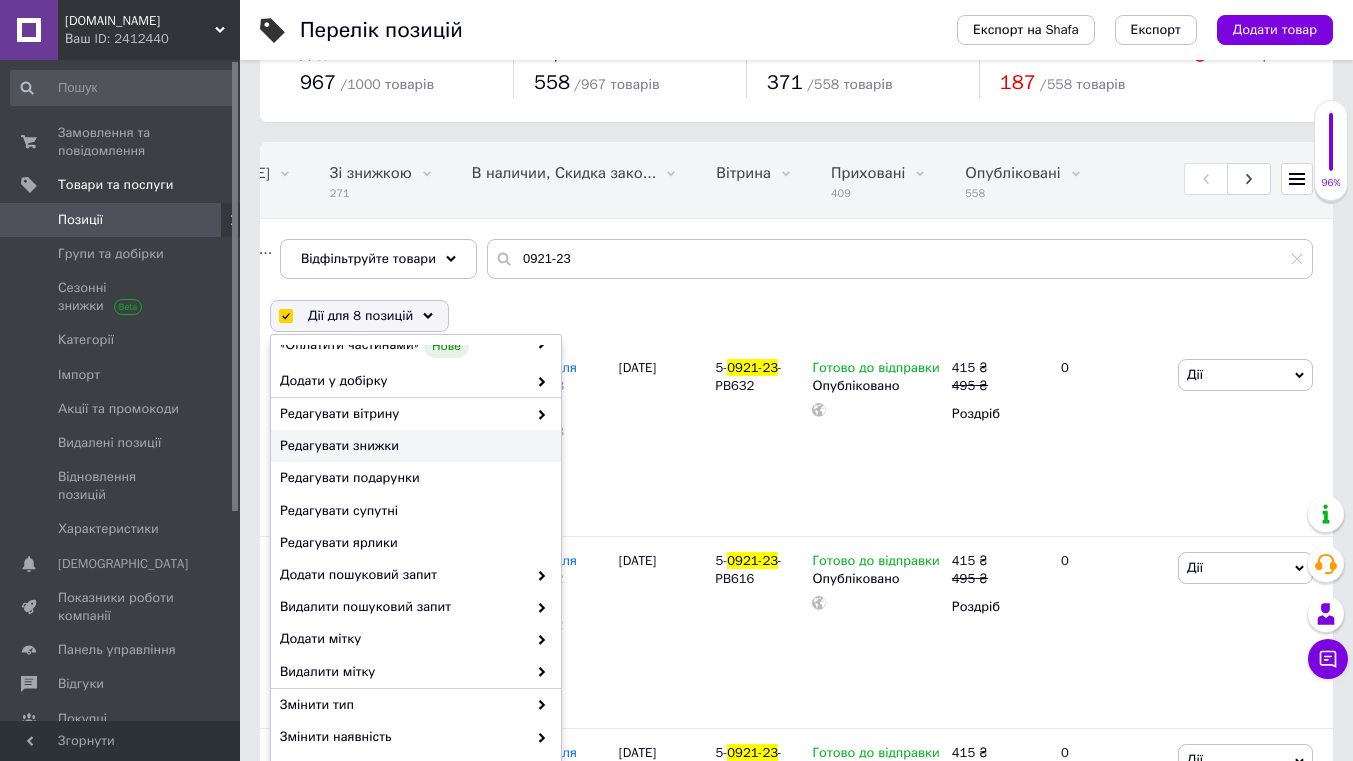 click on "Редагувати знижки" at bounding box center (413, 446) 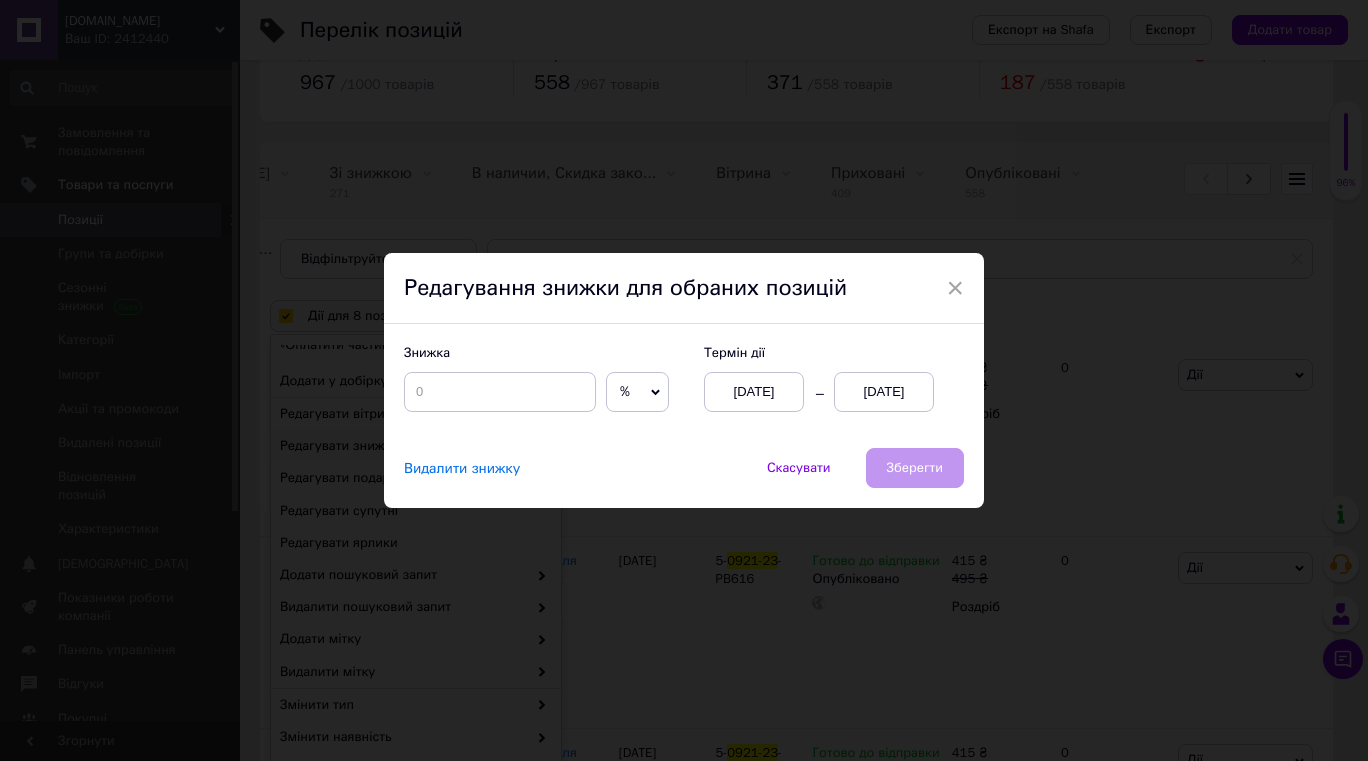 click on "%" at bounding box center (637, 392) 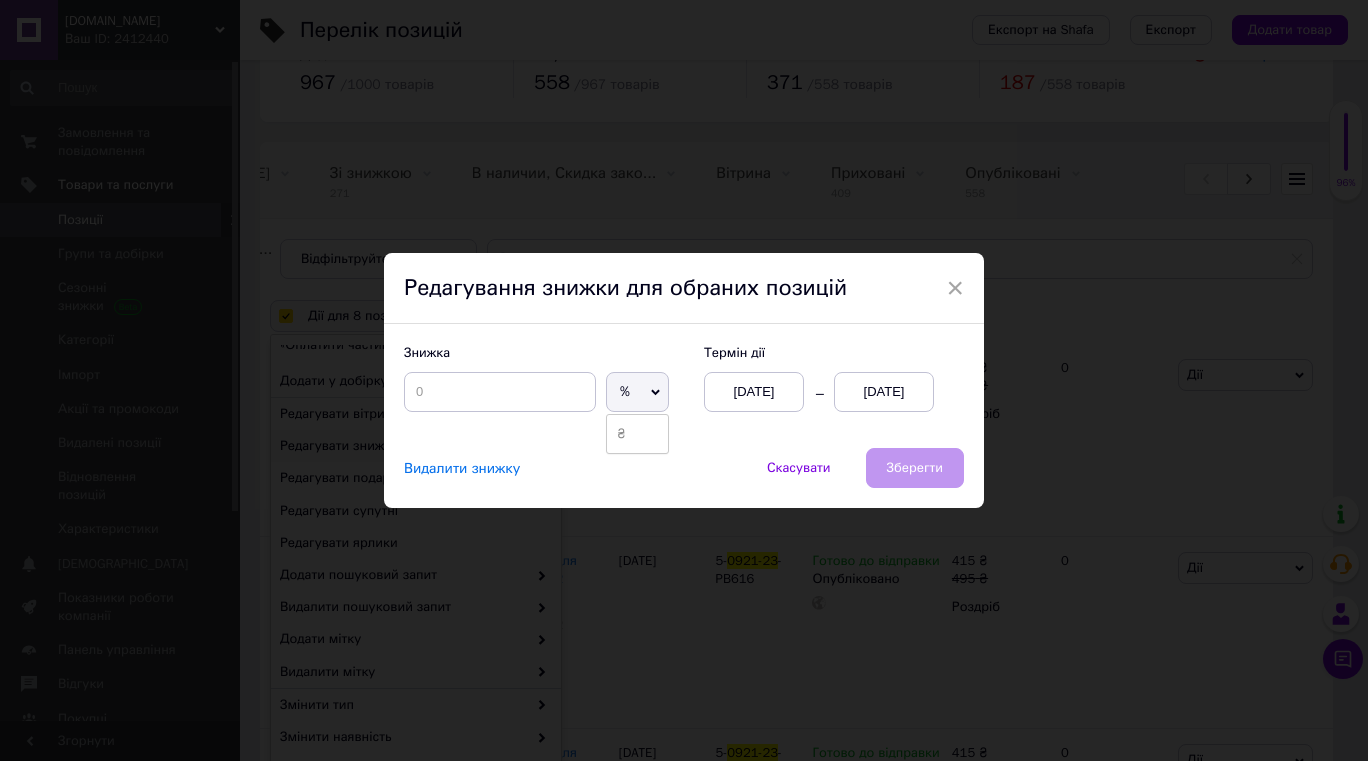 click on "₴" at bounding box center (637, 434) 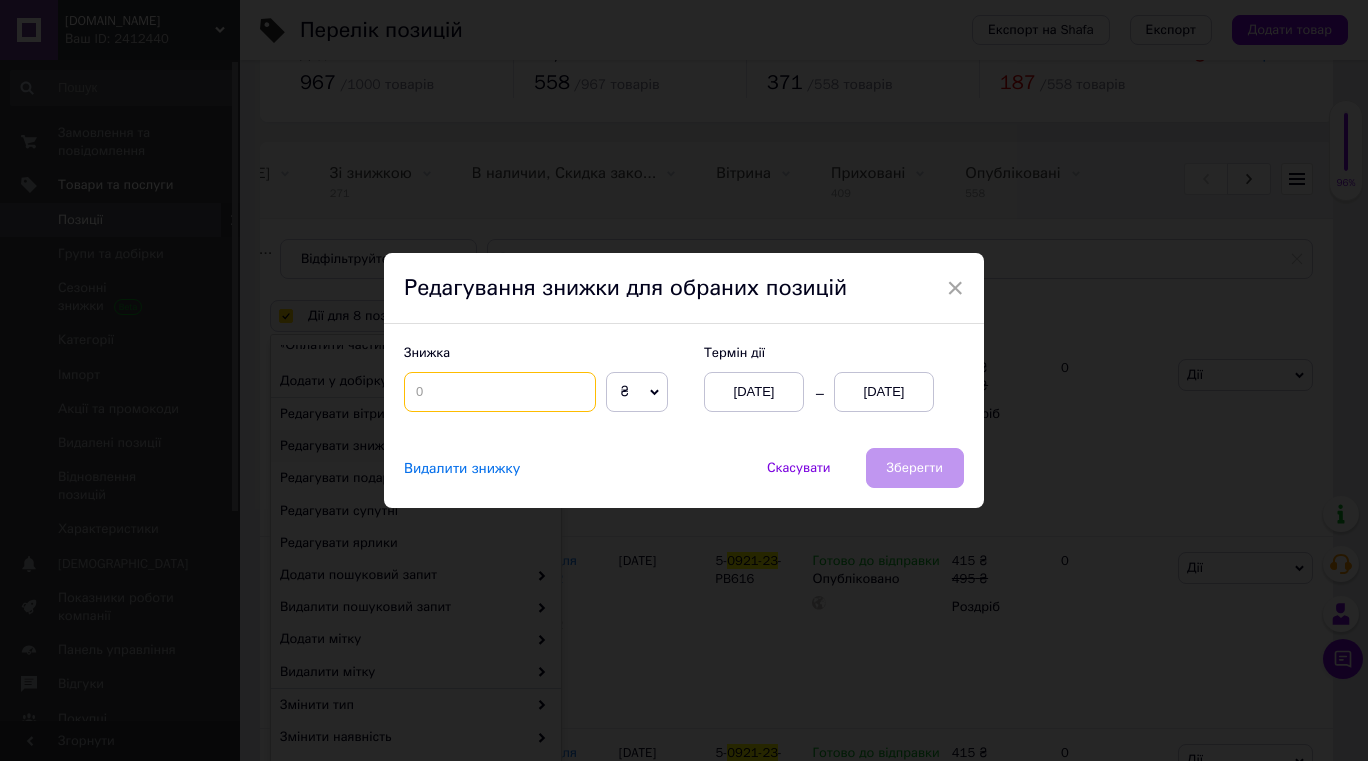 click at bounding box center [500, 392] 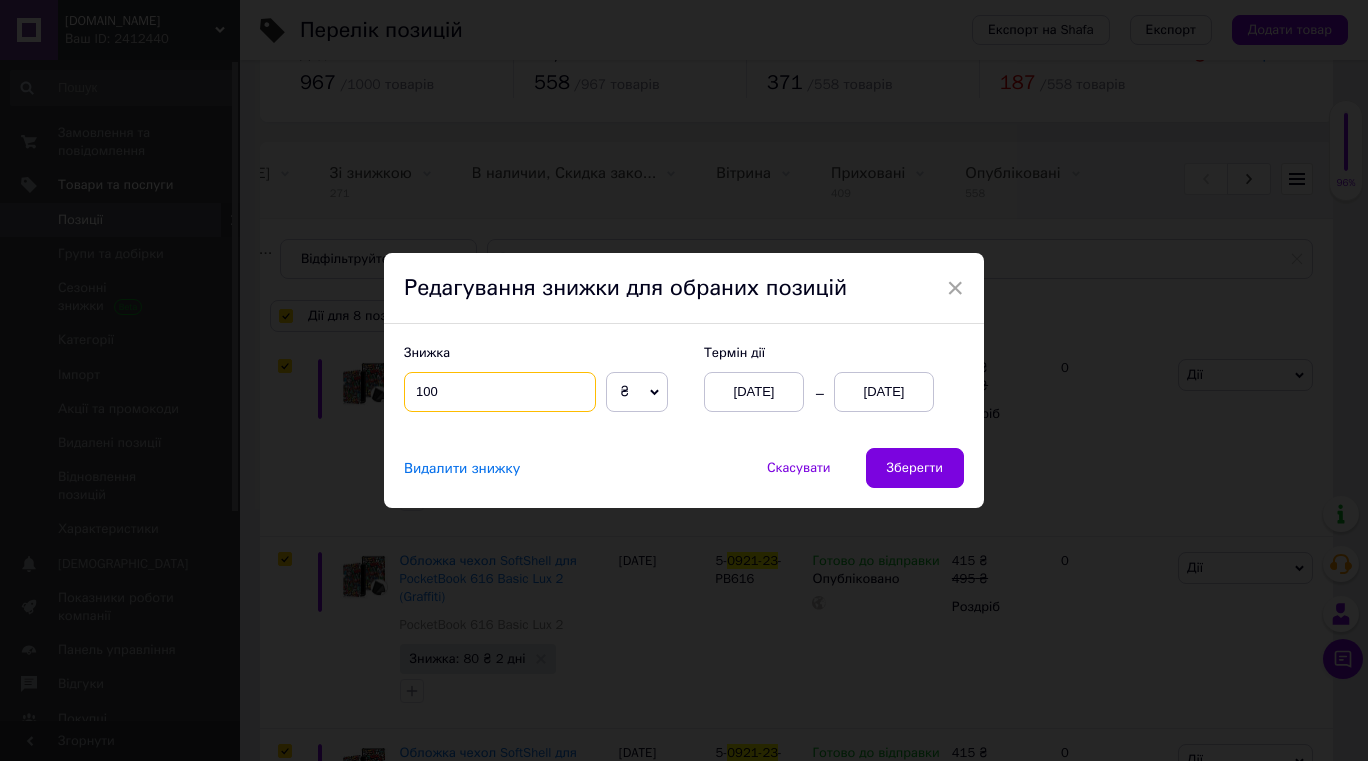 type on "100" 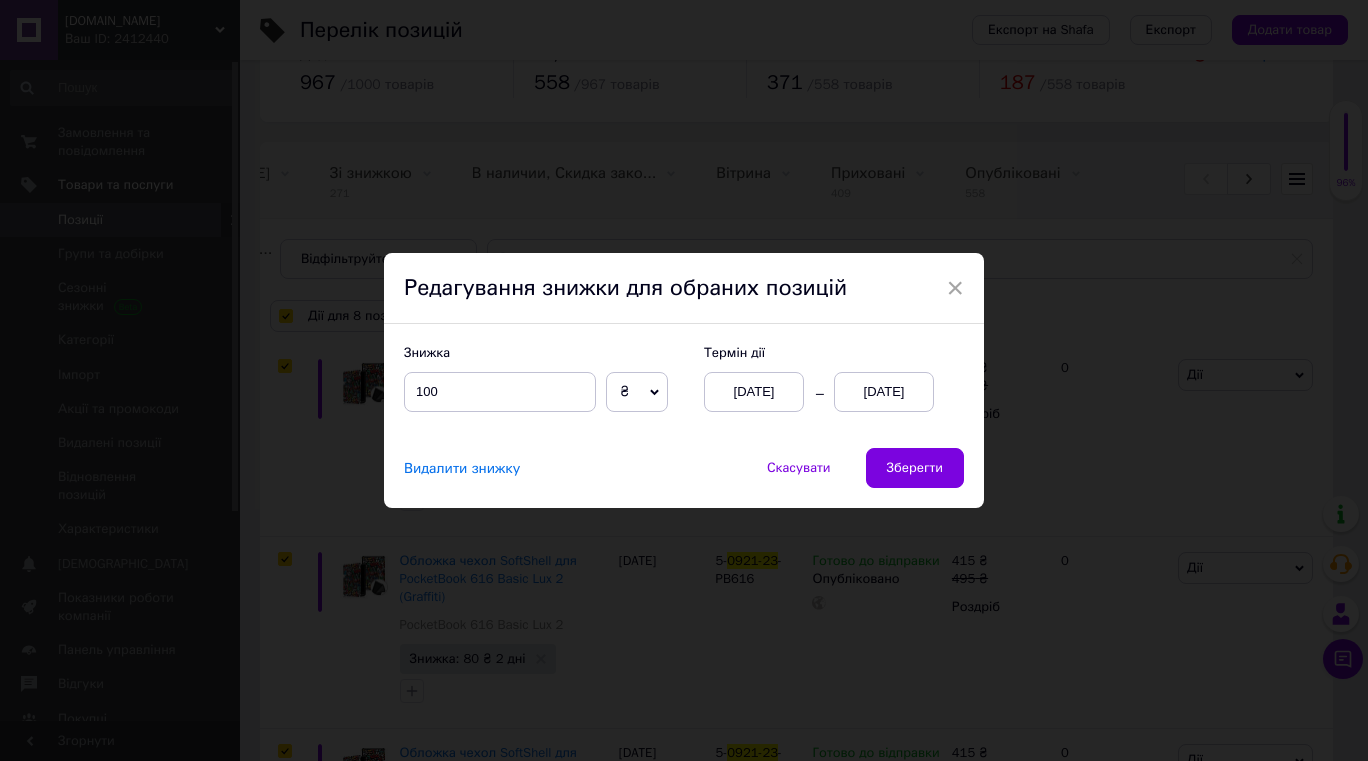 click on "[DATE]" at bounding box center (884, 392) 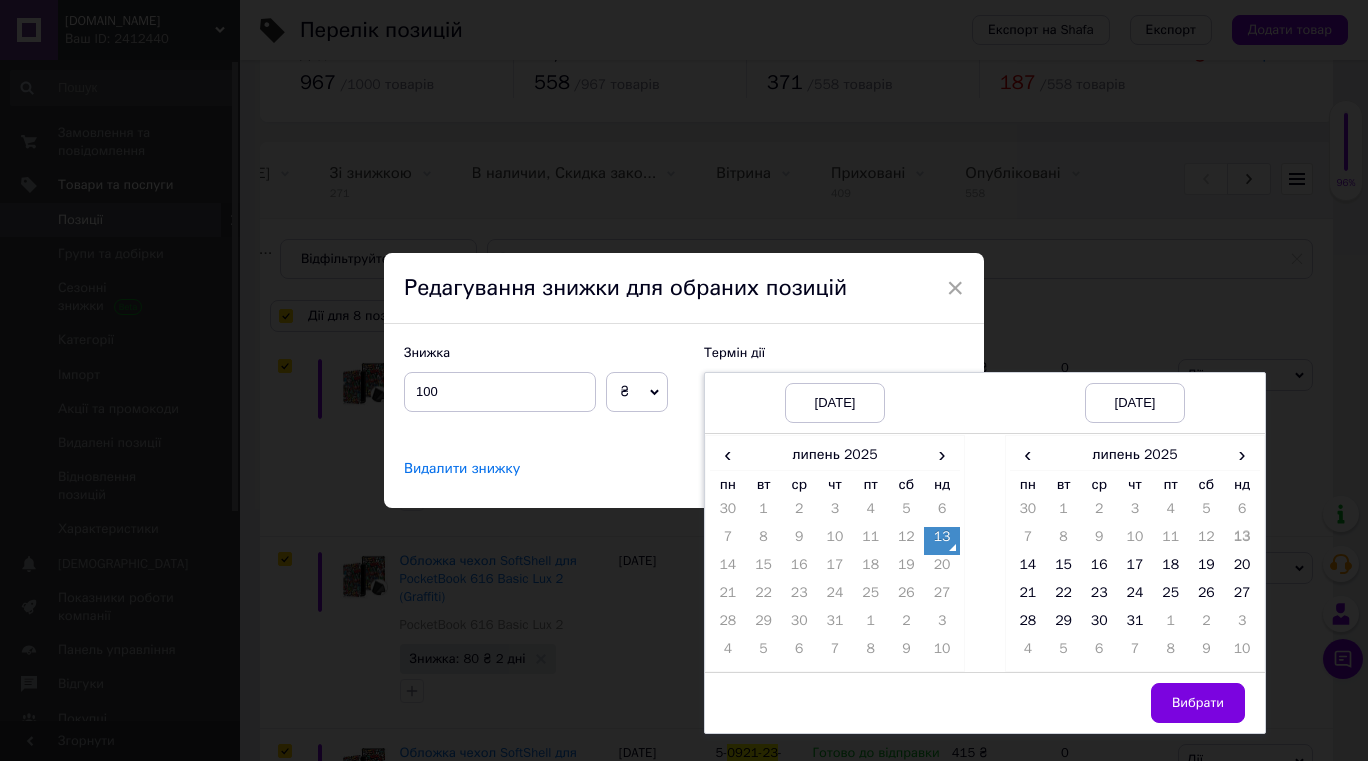 click on "15" at bounding box center [1064, 569] 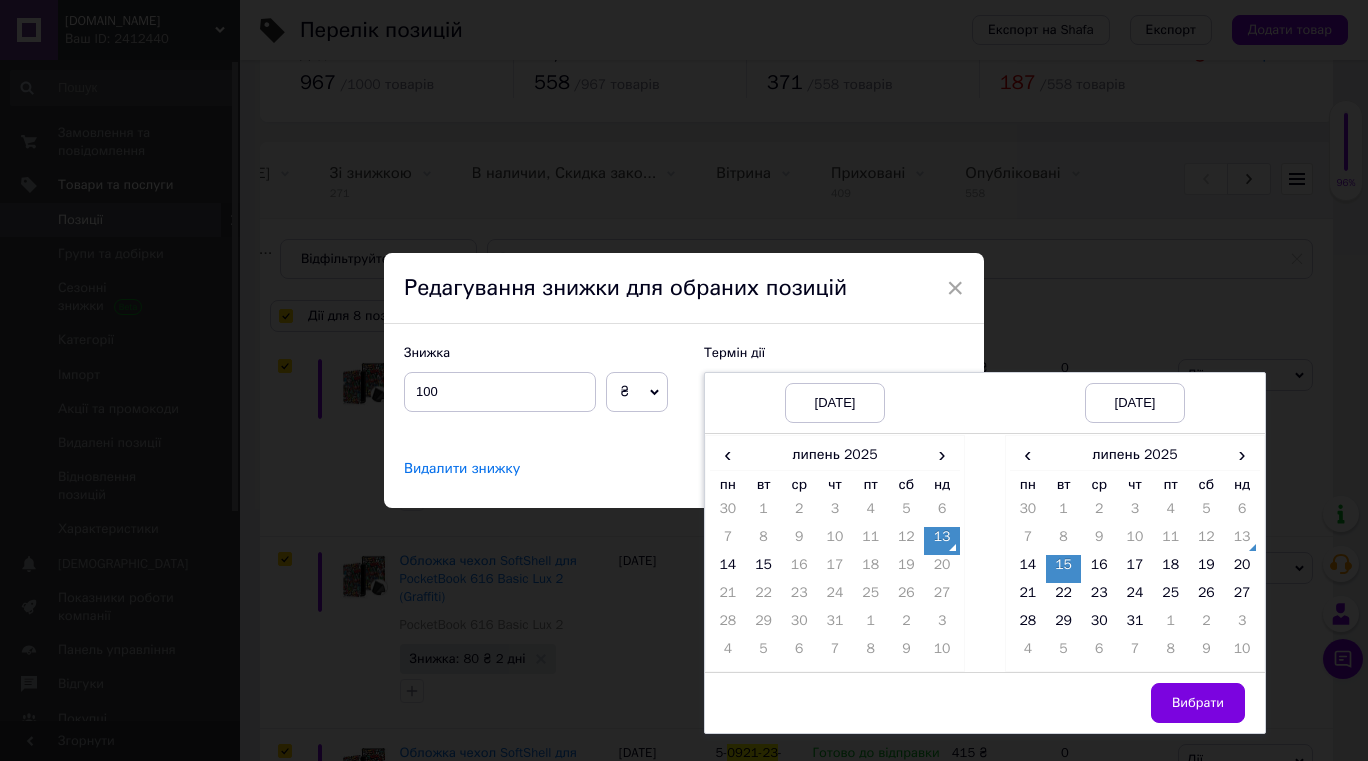 click on "Вибрати" at bounding box center (1198, 703) 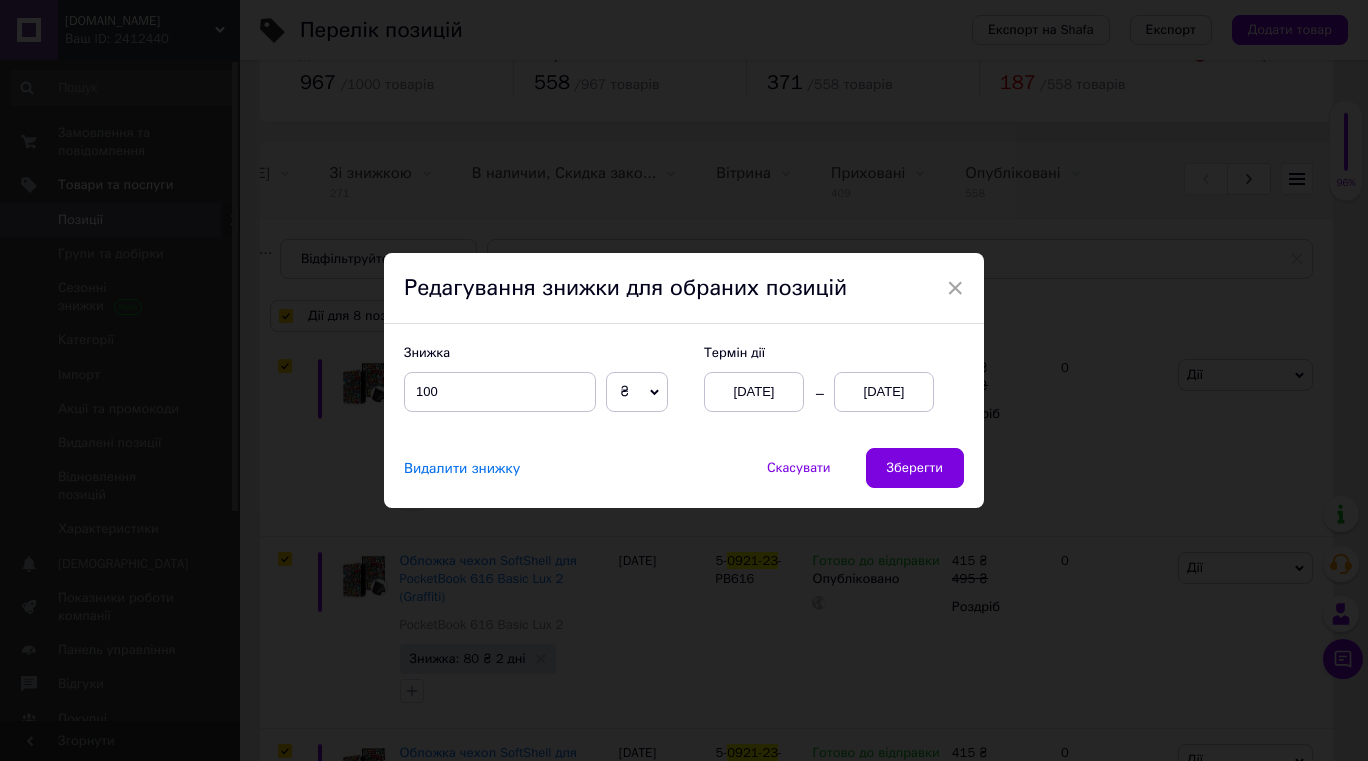 click on "Зберегти" at bounding box center [915, 468] 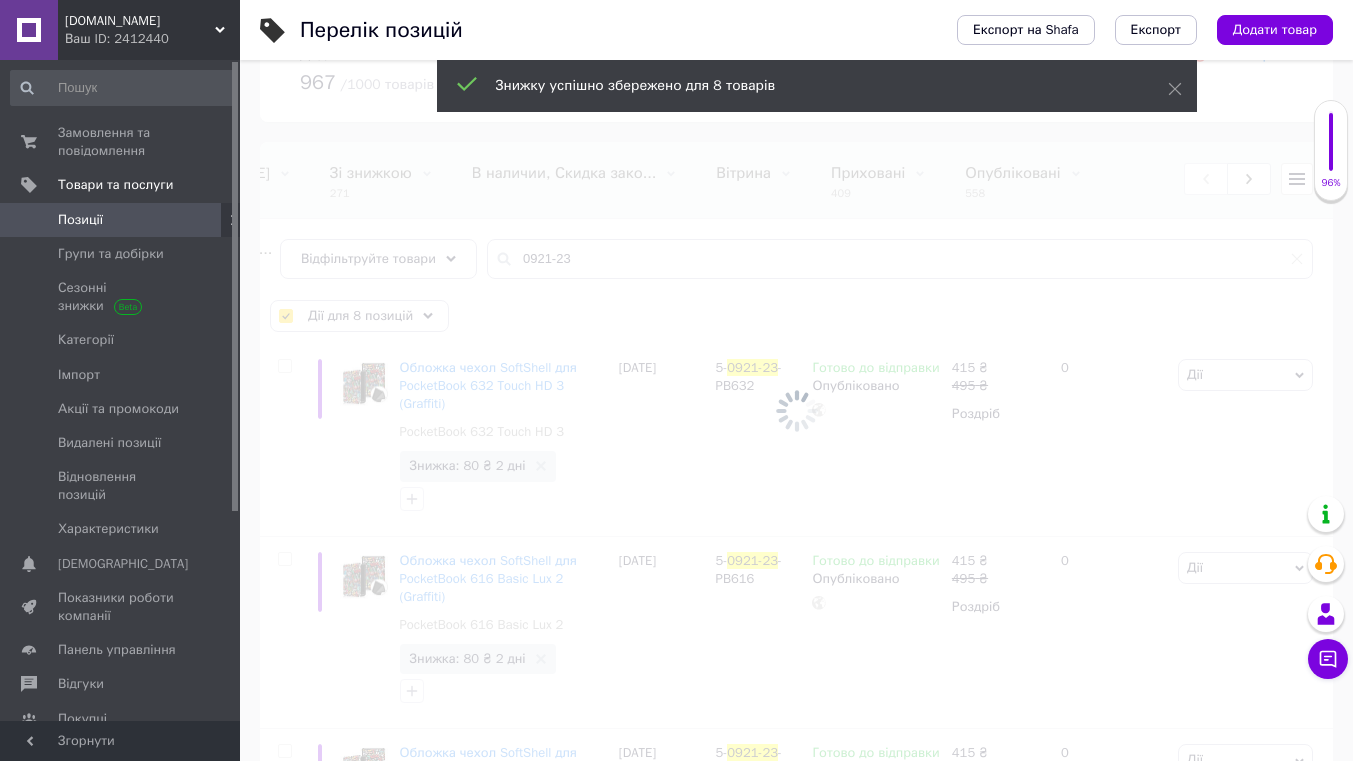 checkbox on "false" 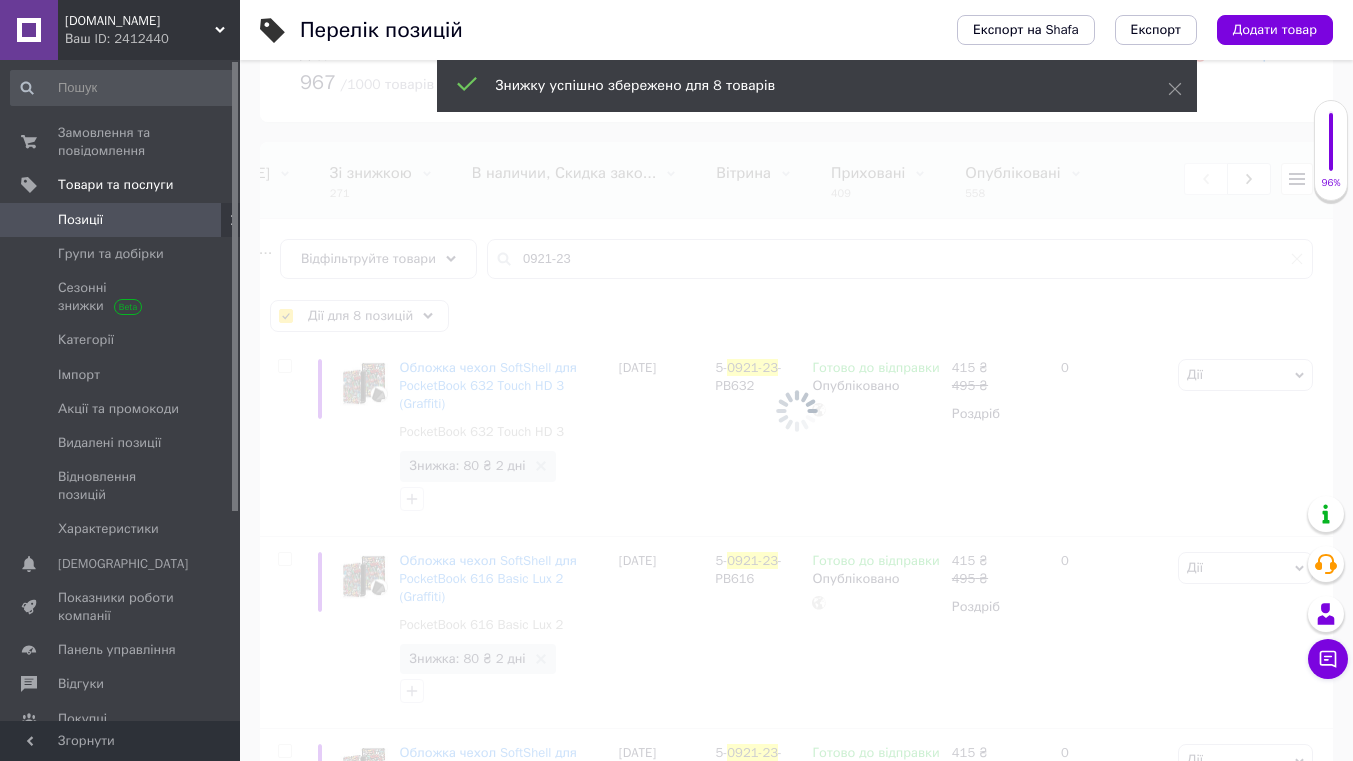 checkbox on "false" 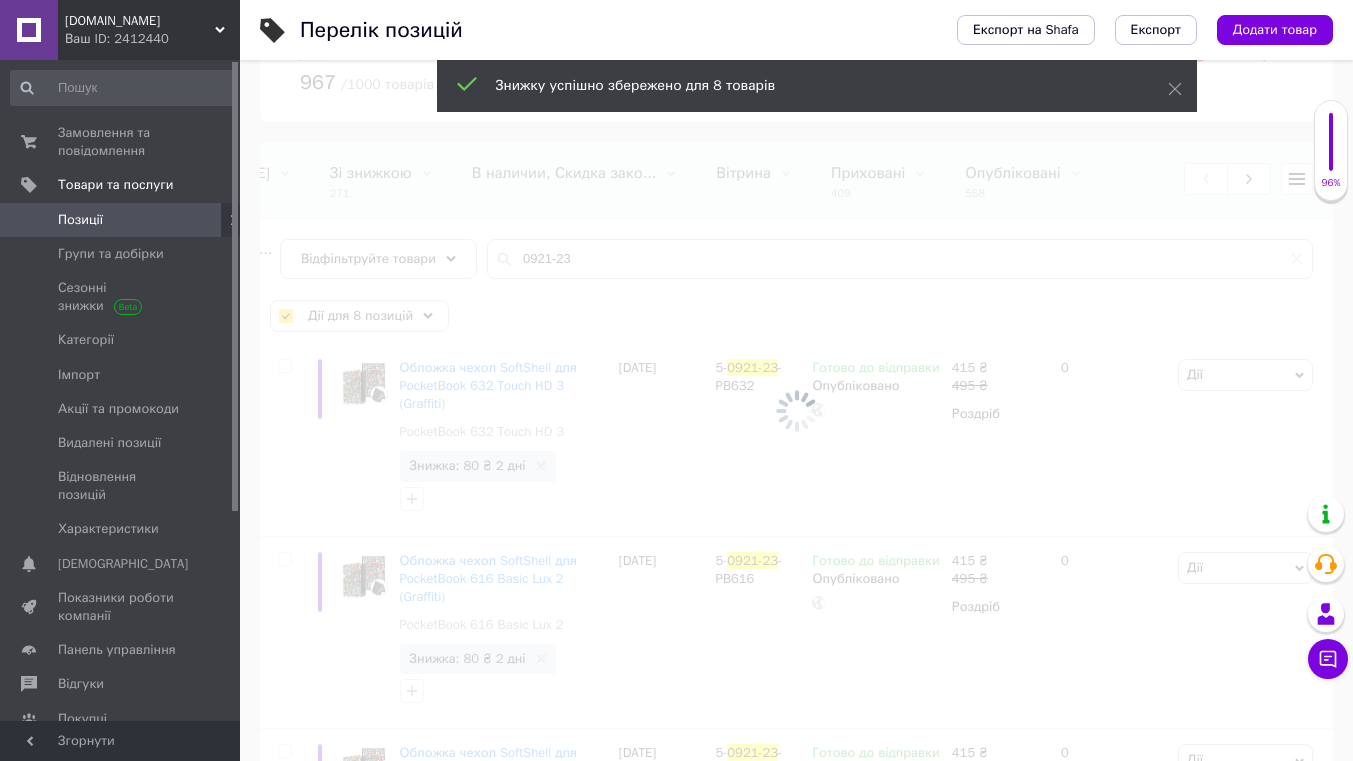 checkbox on "false" 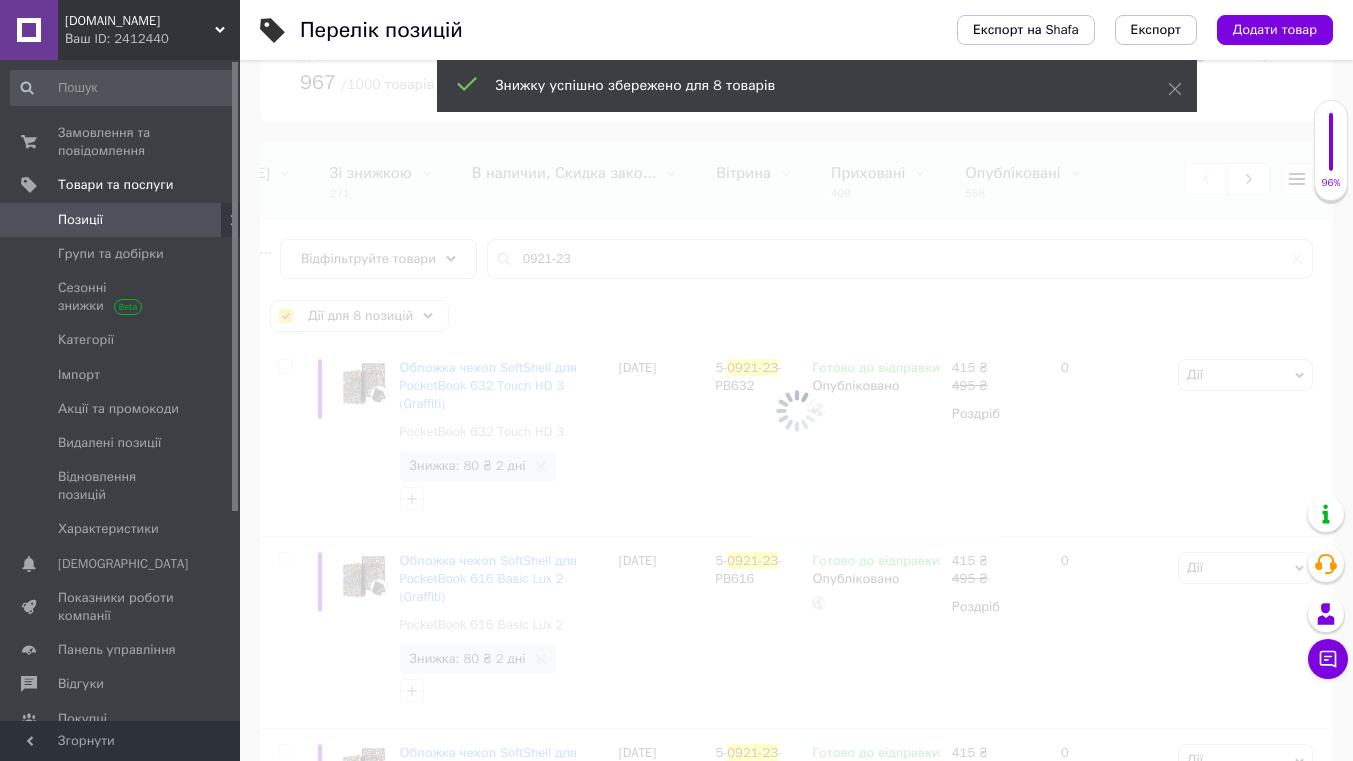 checkbox on "false" 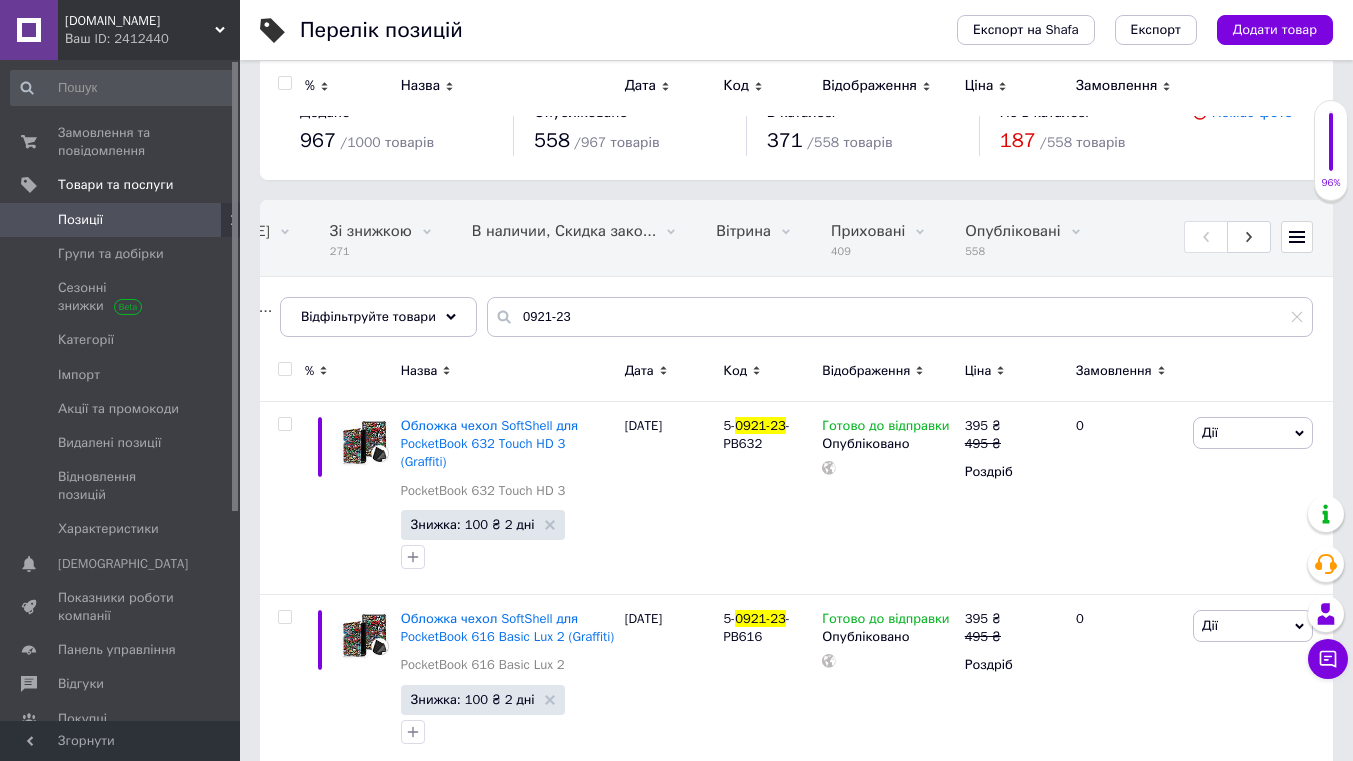 scroll, scrollTop: 0, scrollLeft: 0, axis: both 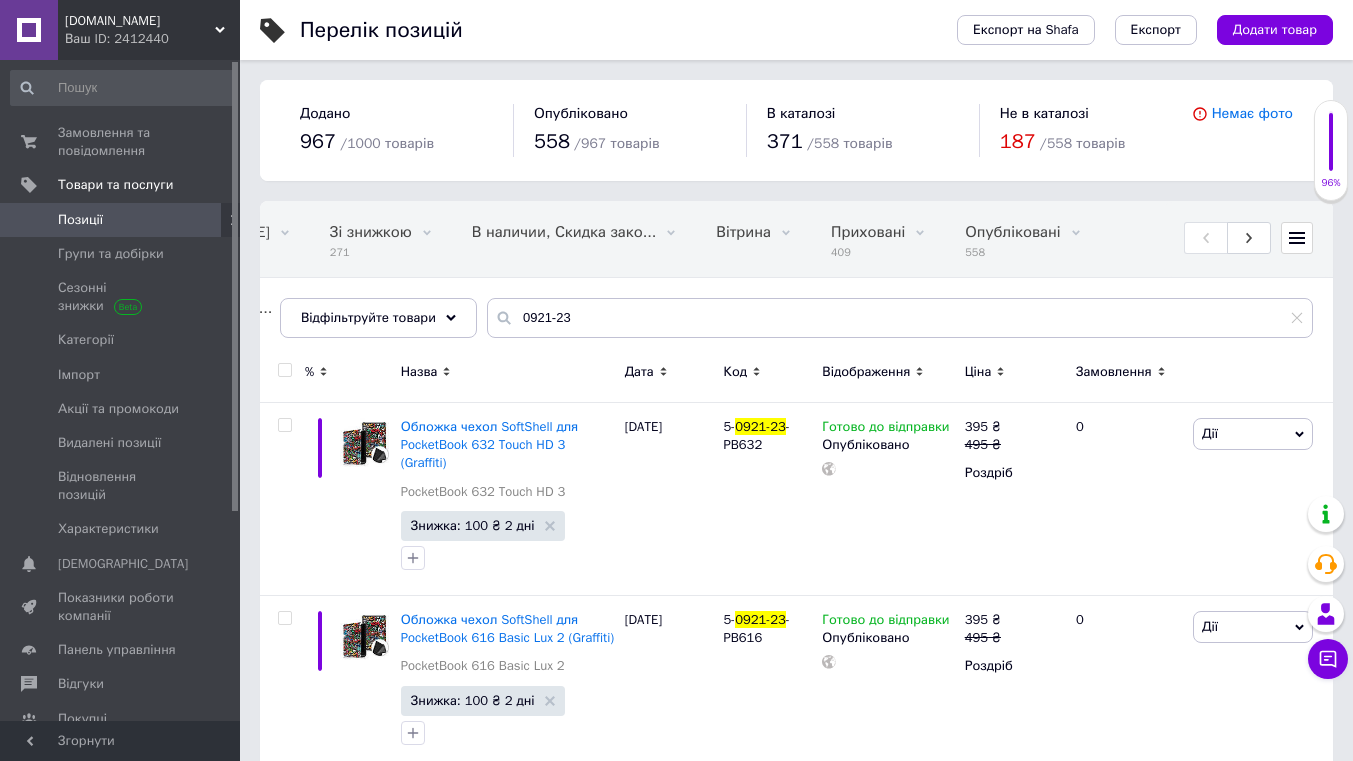 click at bounding box center (285, 370) 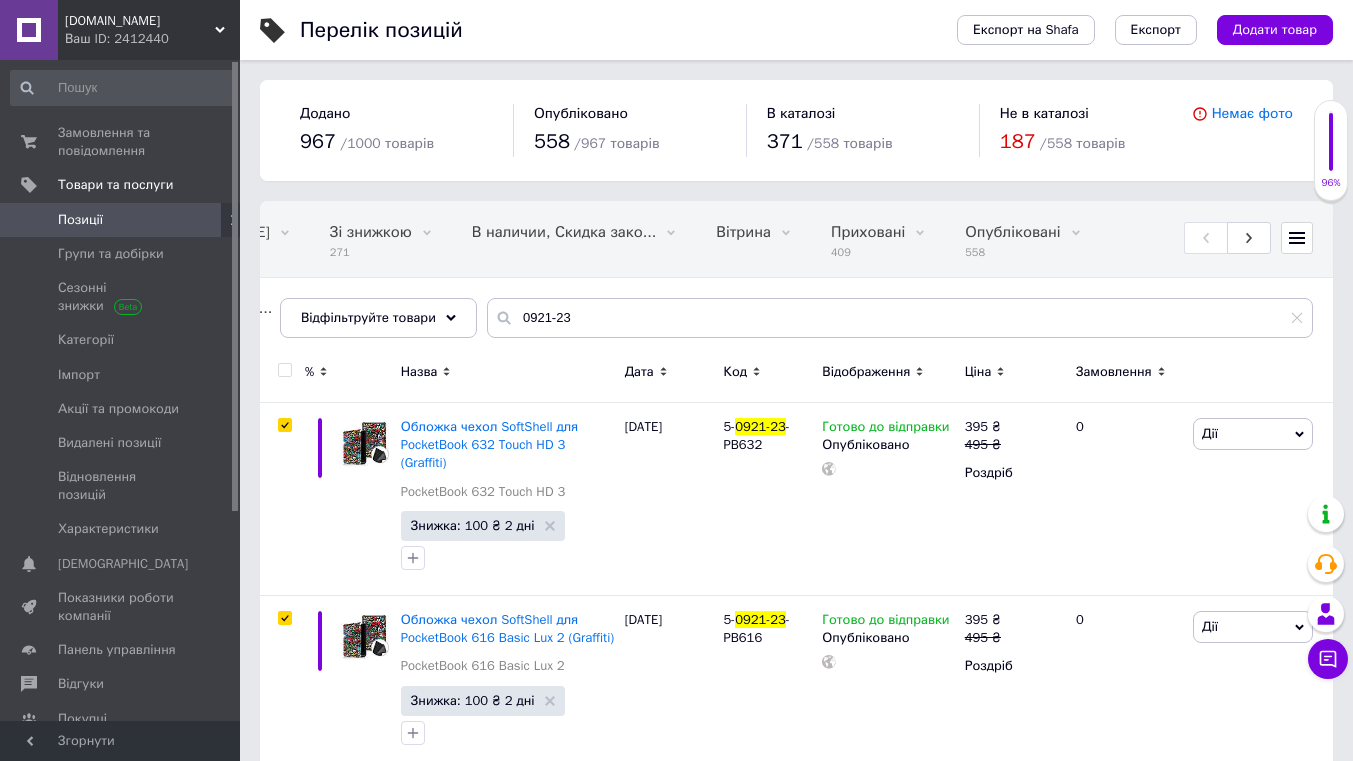 checkbox on "true" 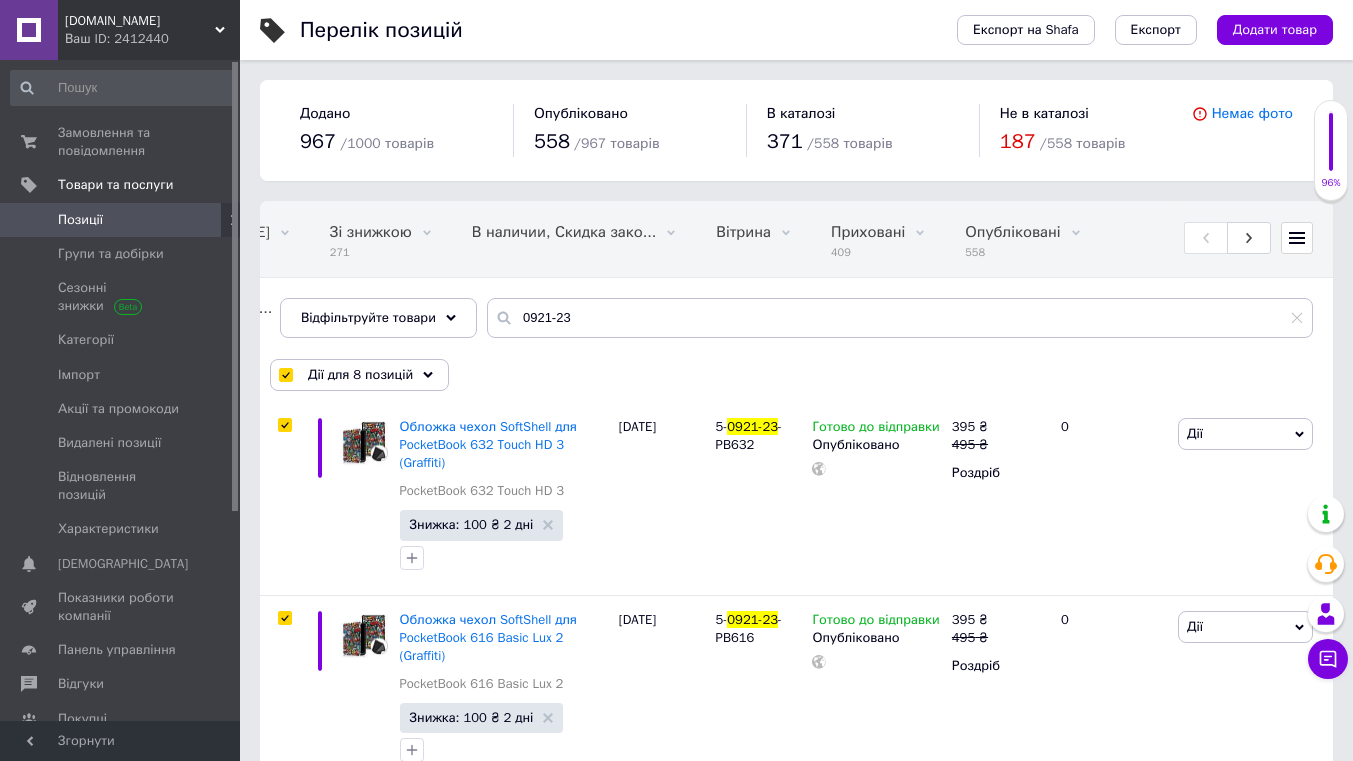 click on "Дії для 8 позицій" at bounding box center [359, 375] 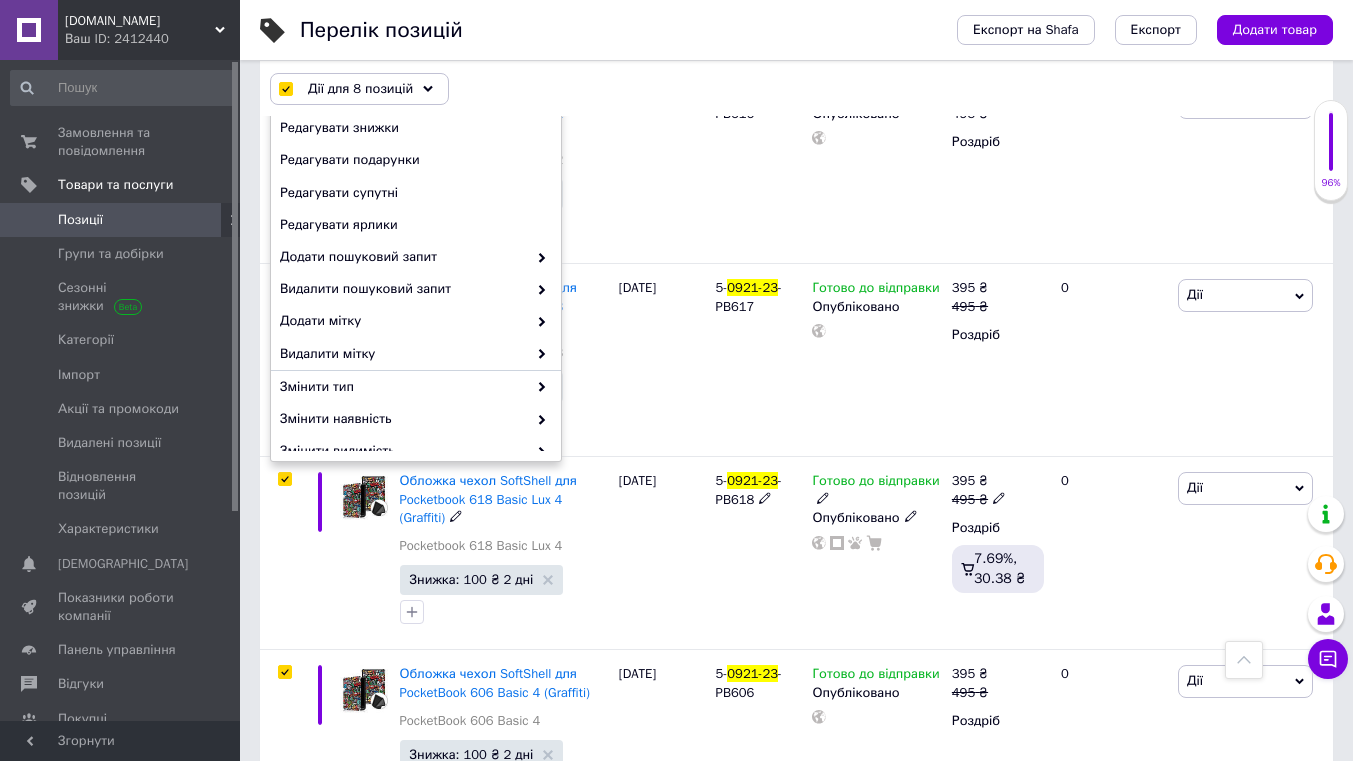 scroll, scrollTop: 500, scrollLeft: 0, axis: vertical 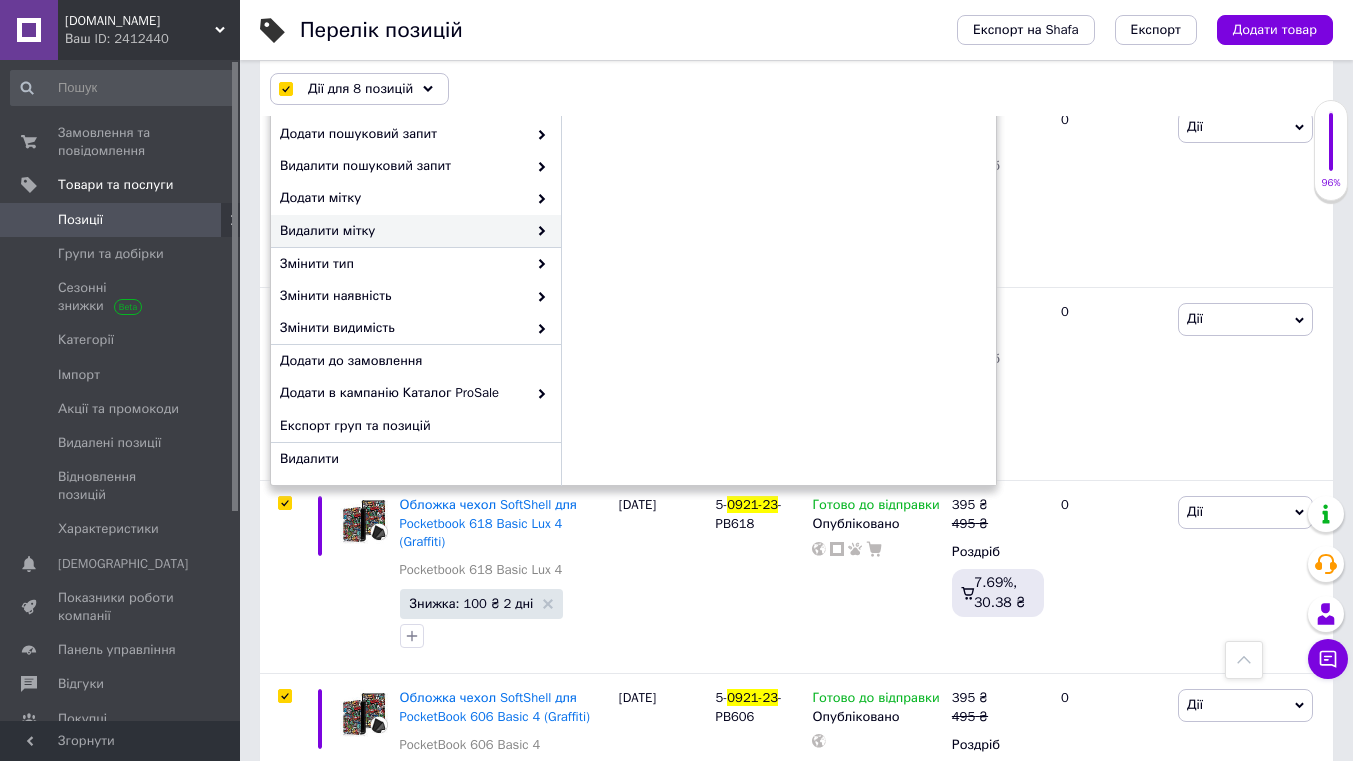 click 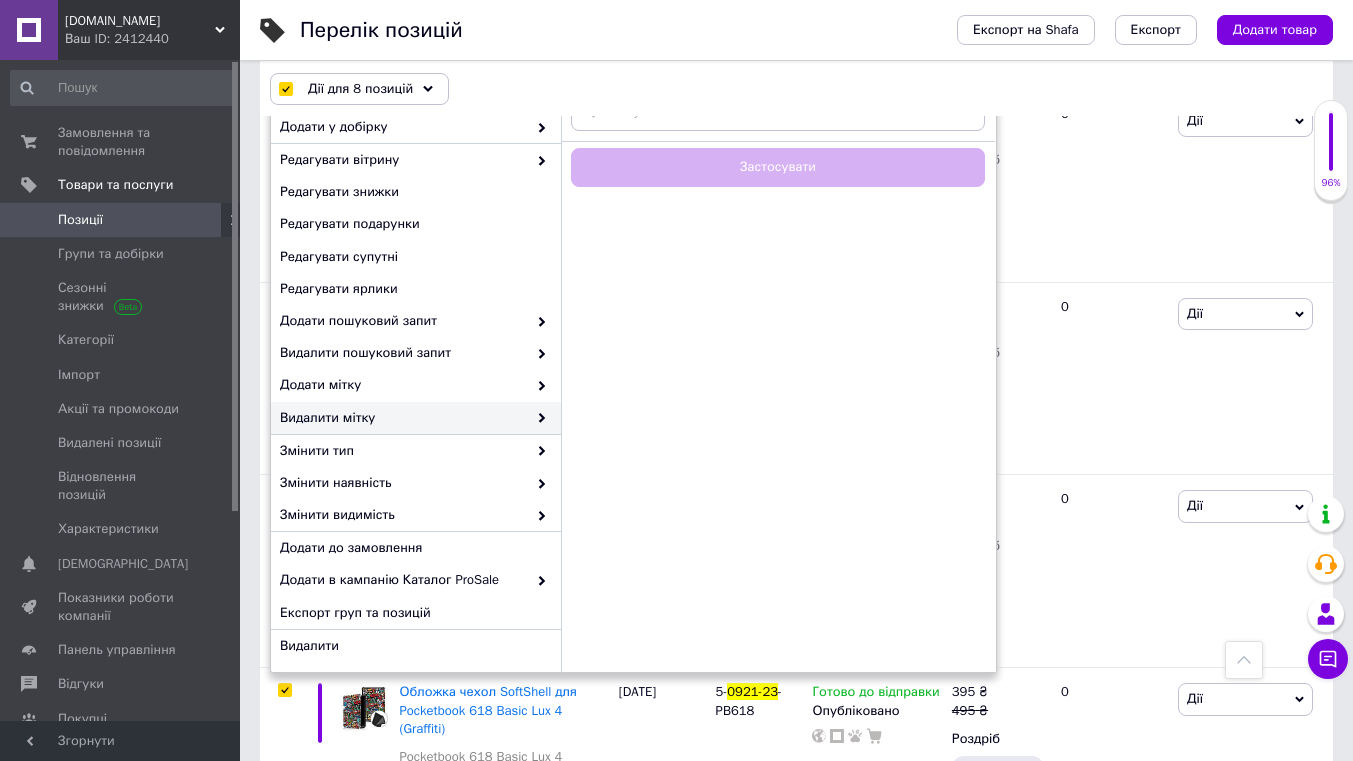 scroll, scrollTop: 200, scrollLeft: 0, axis: vertical 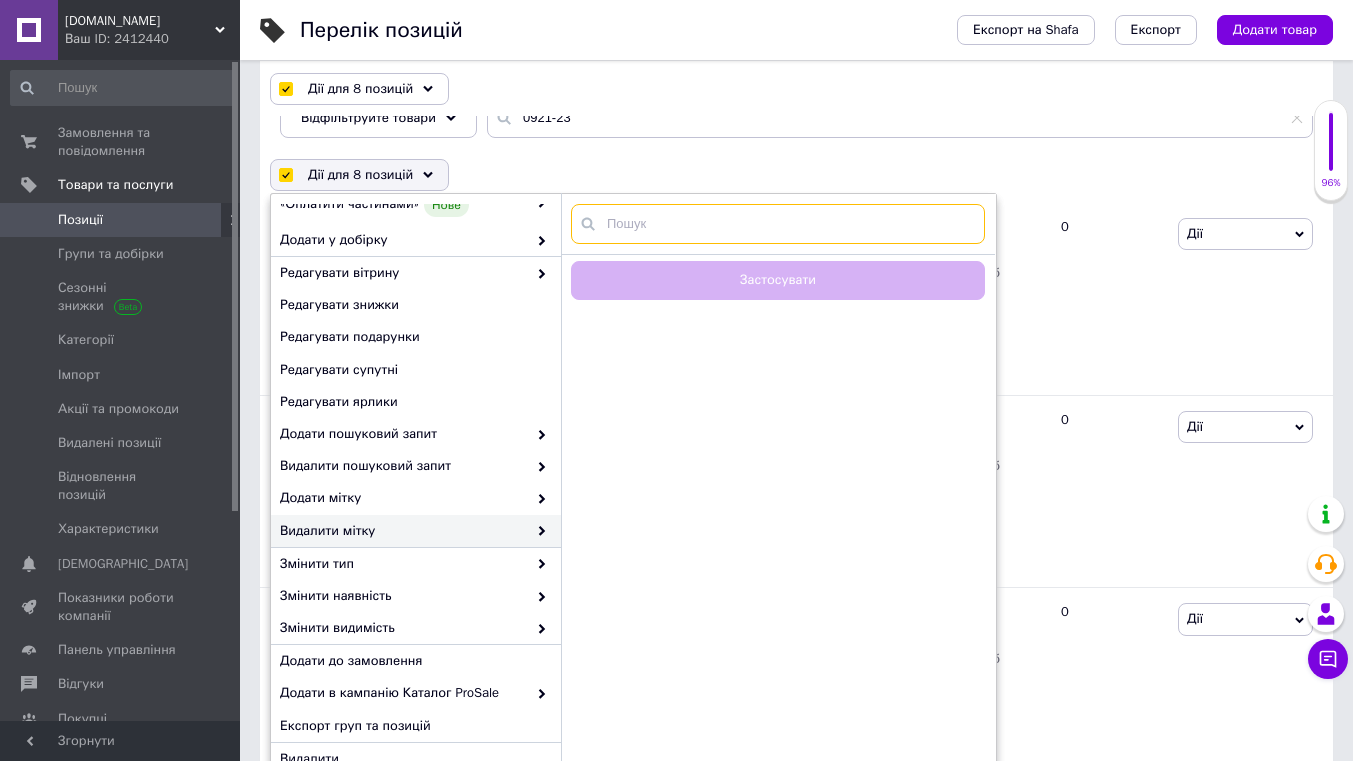 click at bounding box center (778, 224) 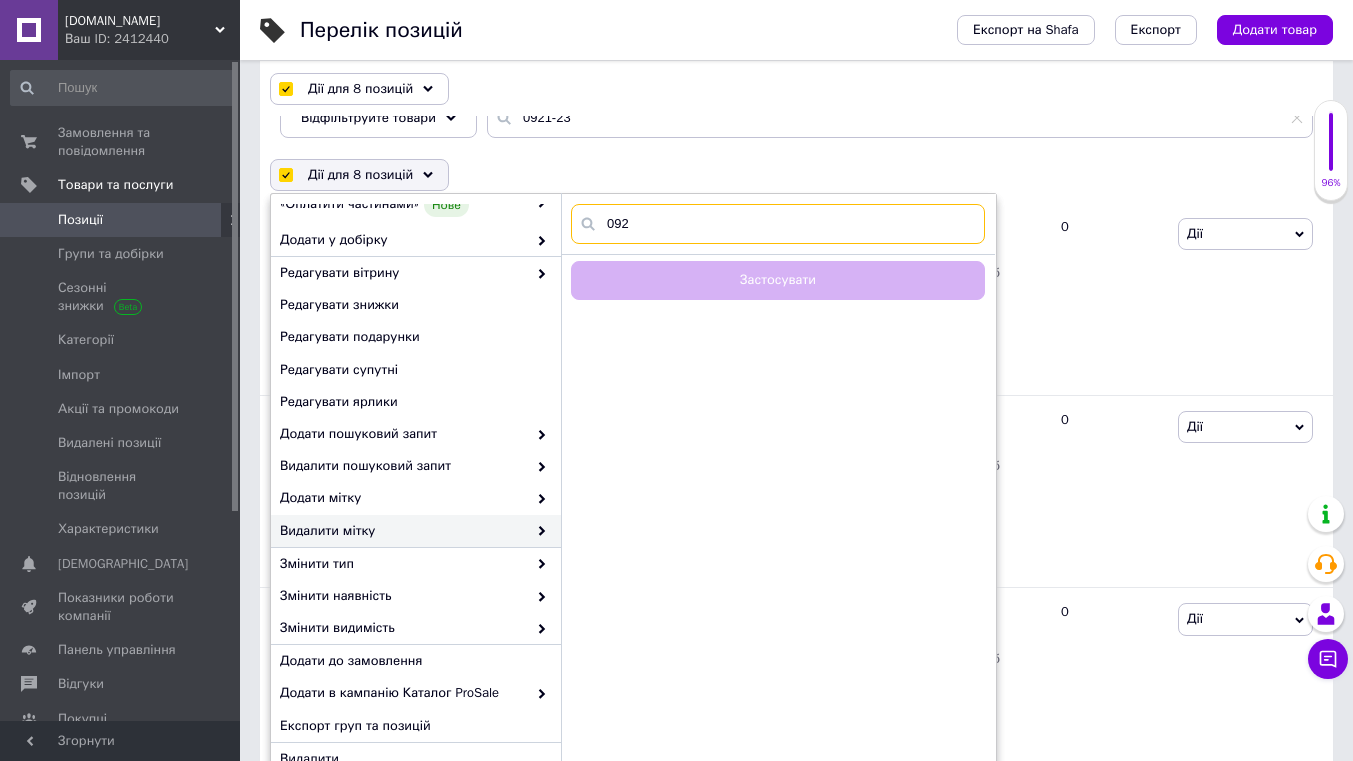 type on "0921" 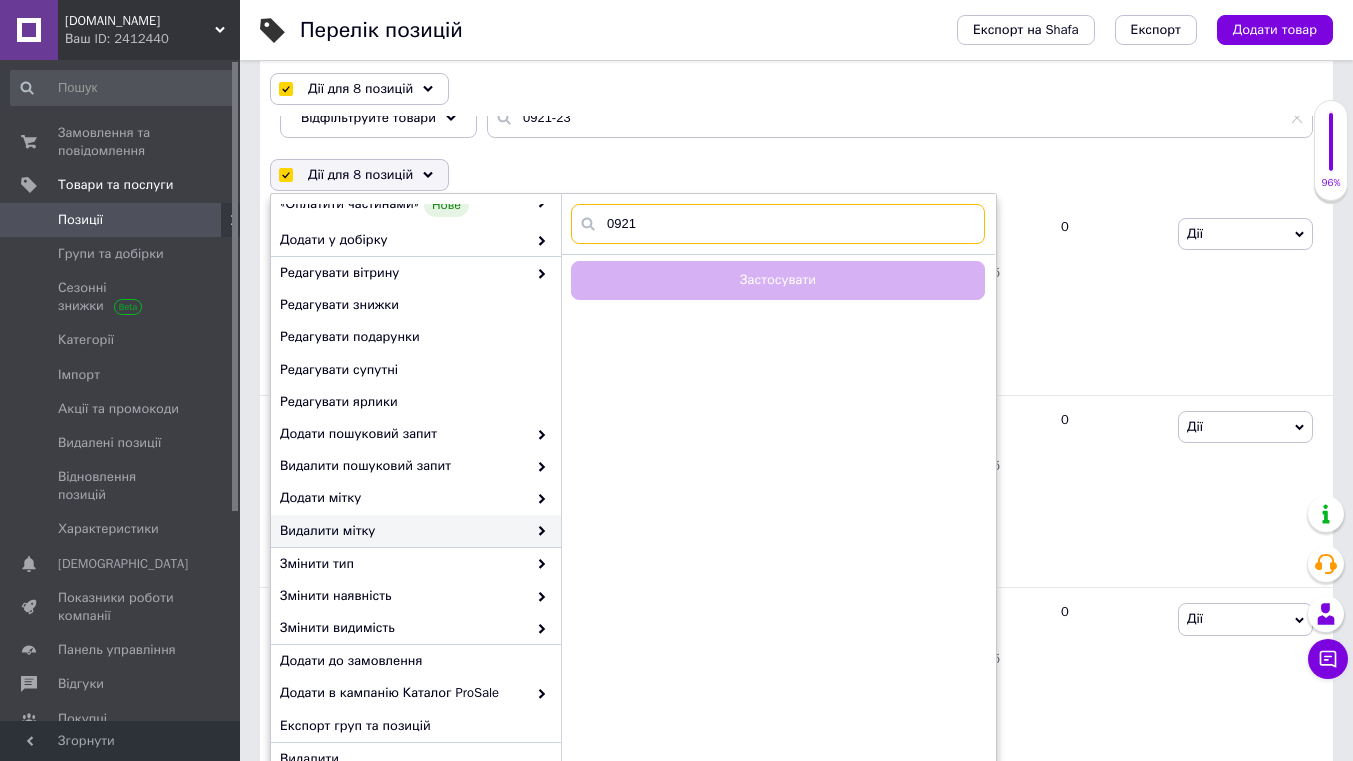 click on "0921" at bounding box center [778, 224] 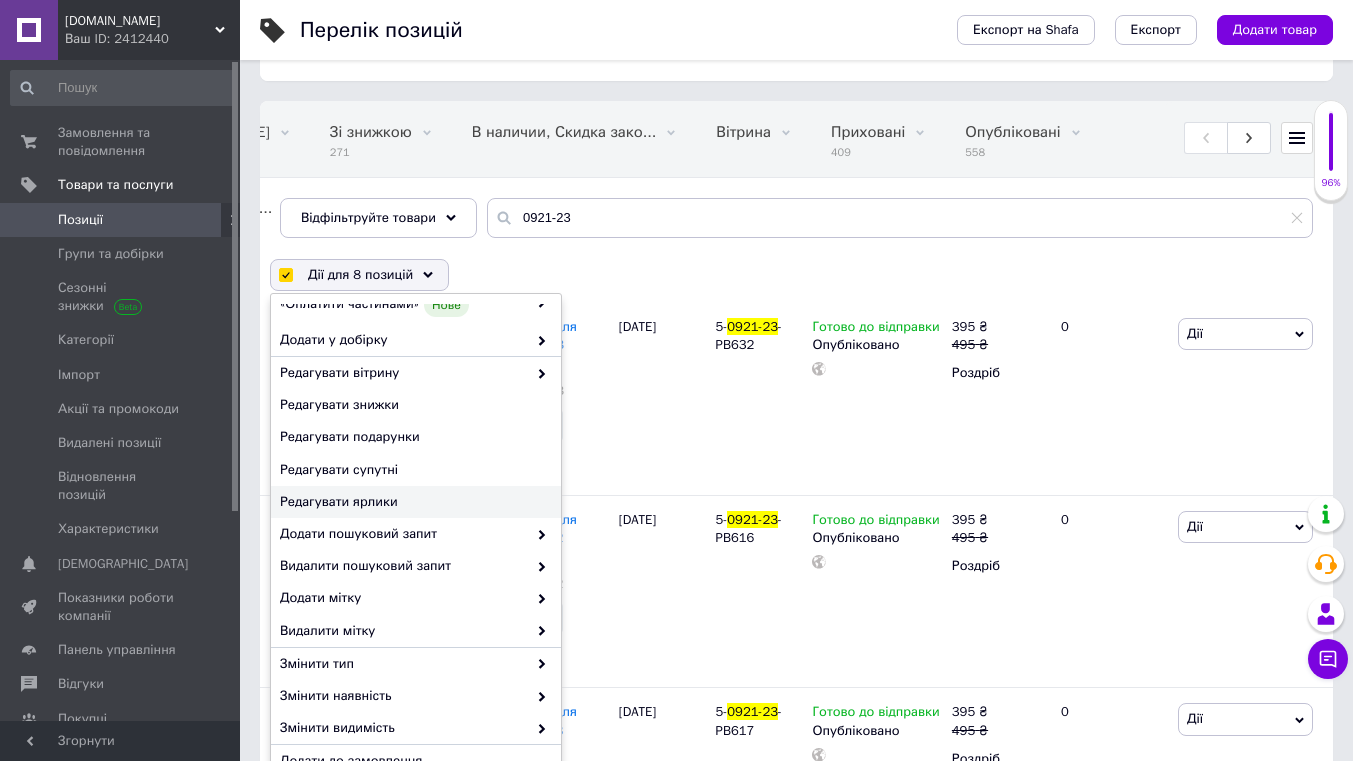 scroll, scrollTop: 500, scrollLeft: 0, axis: vertical 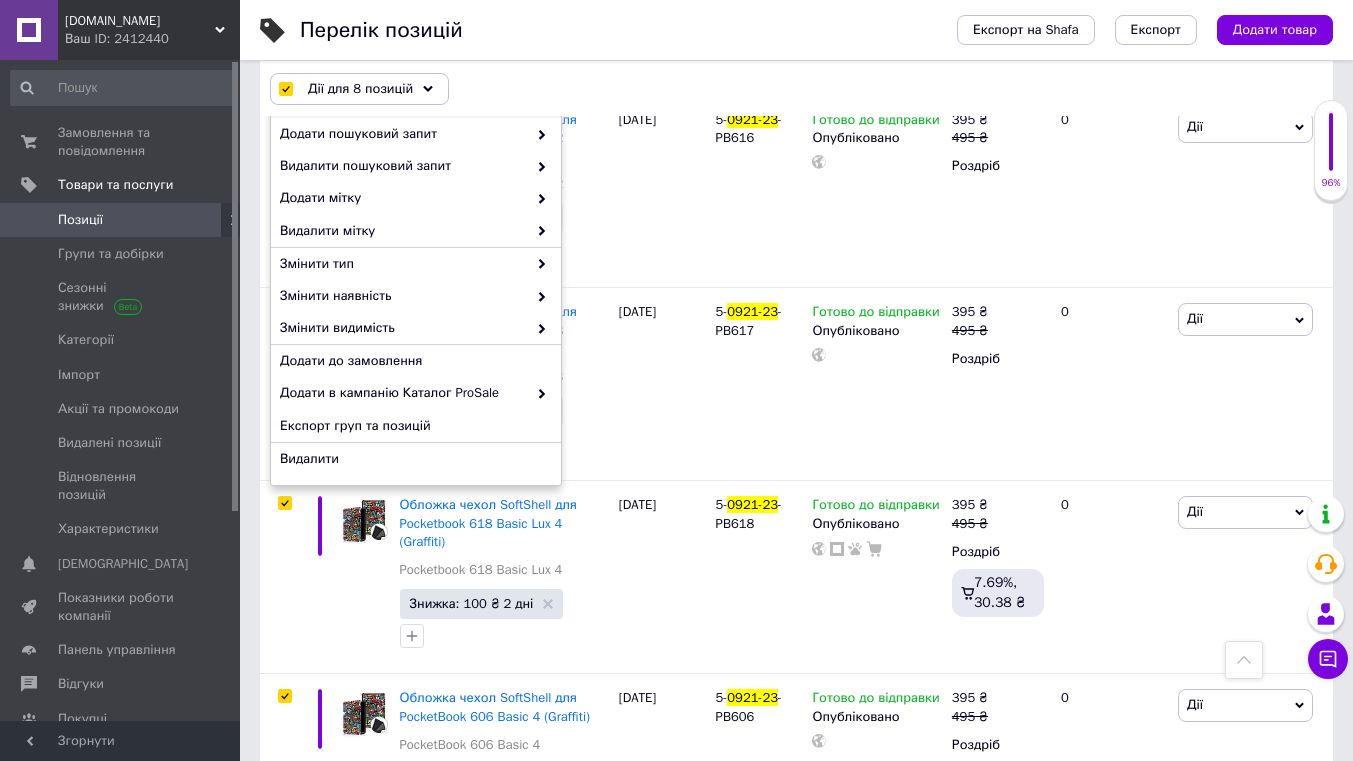 click on "Додати в кампанію Каталог ProSale" at bounding box center (403, 393) 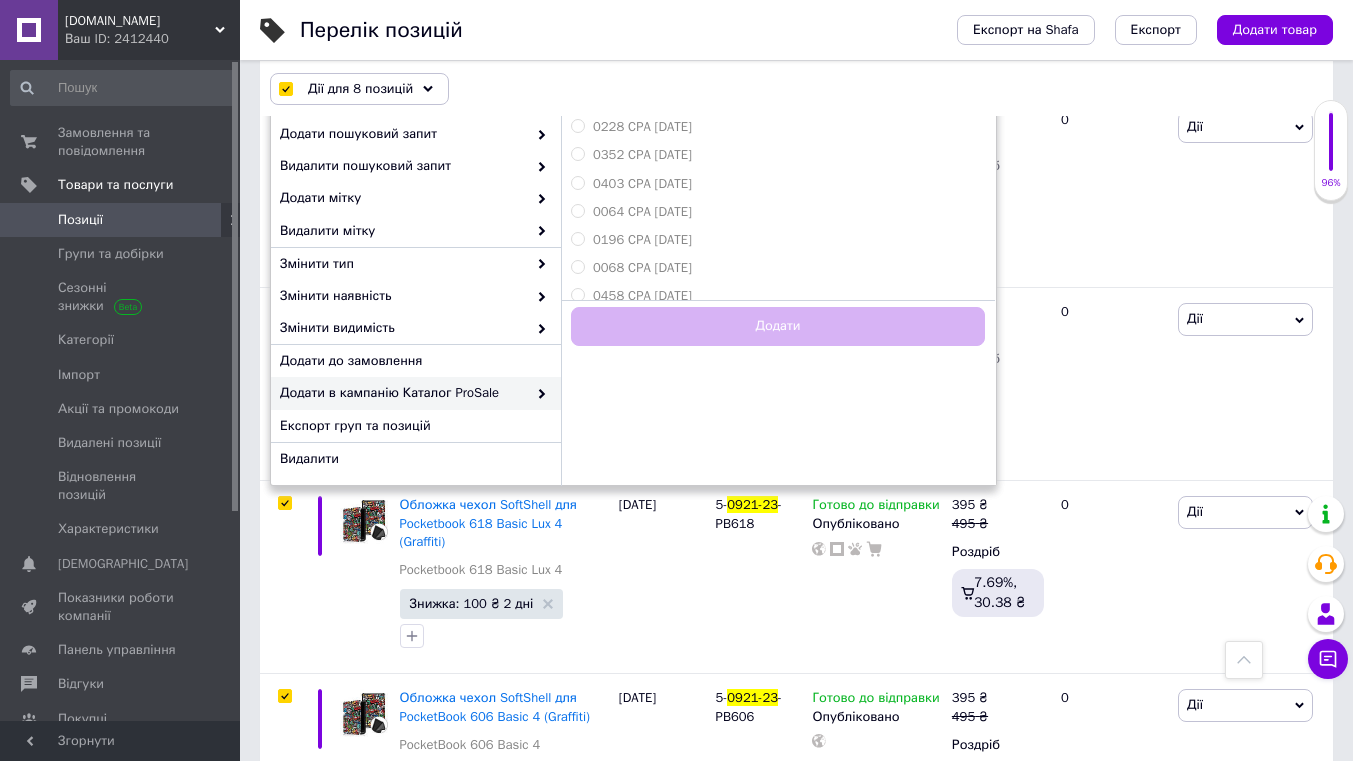 click 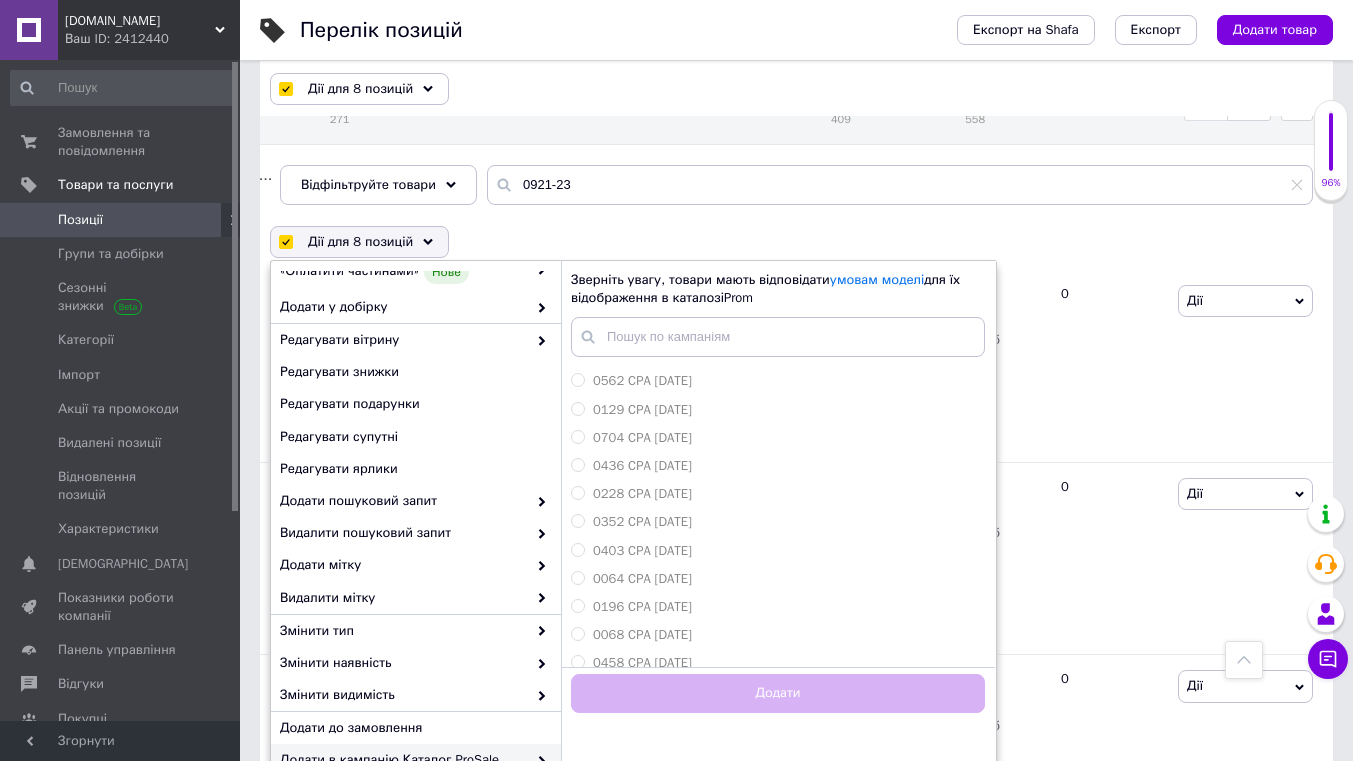 scroll, scrollTop: 0, scrollLeft: 0, axis: both 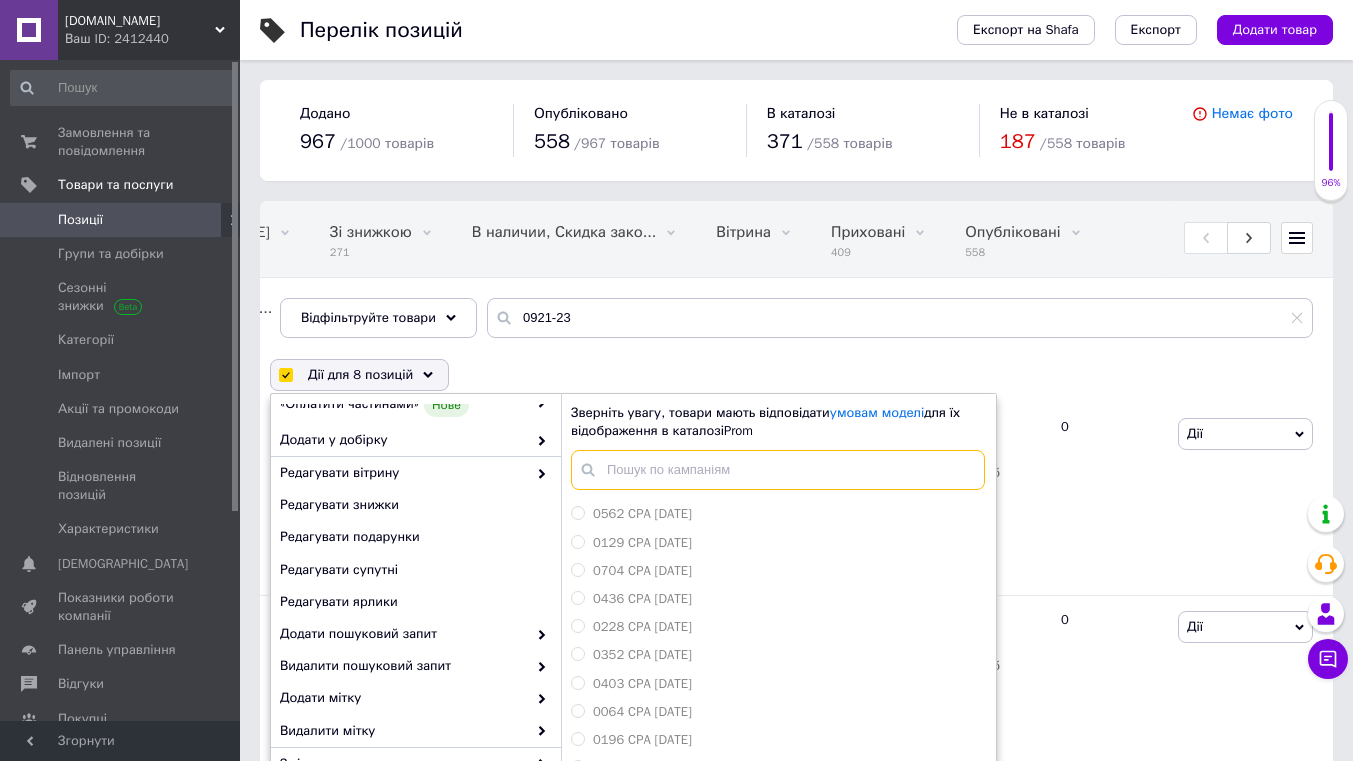 click at bounding box center [778, 470] 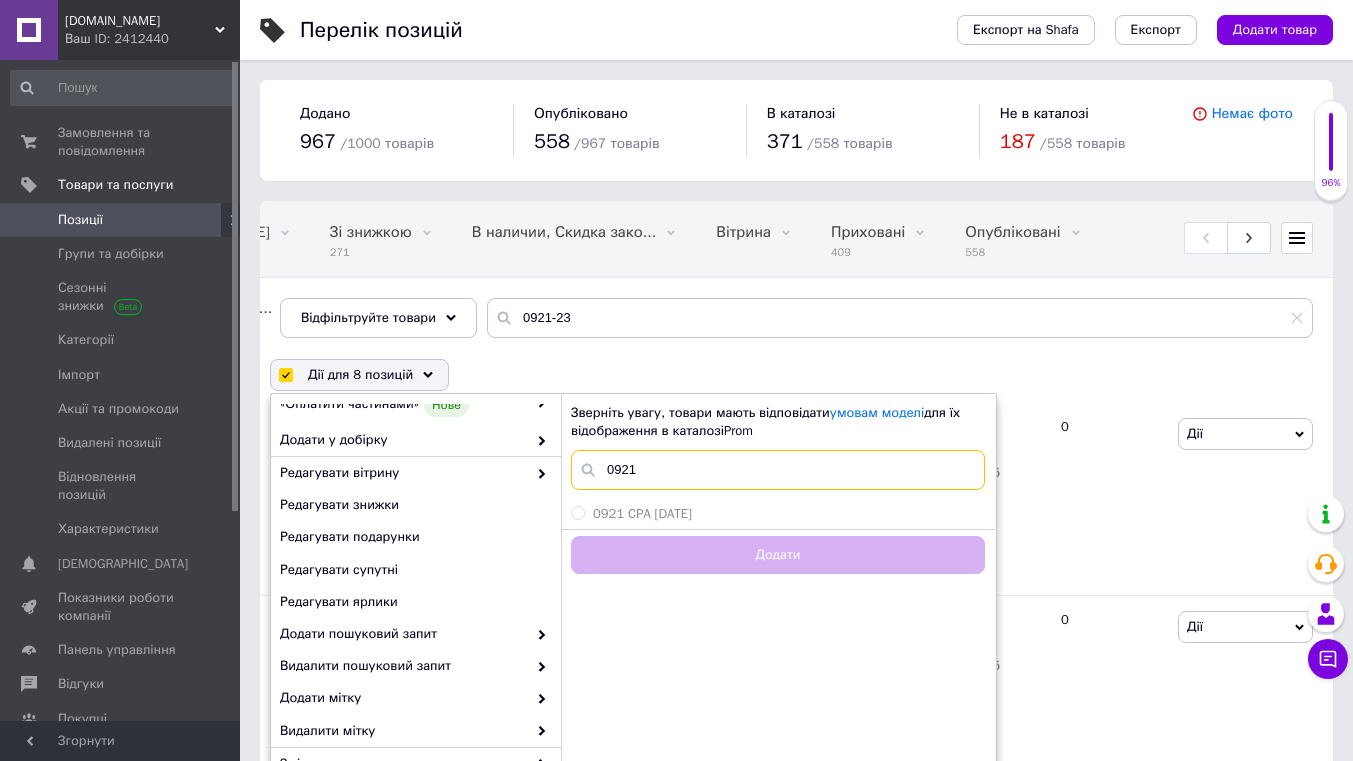type on "0921" 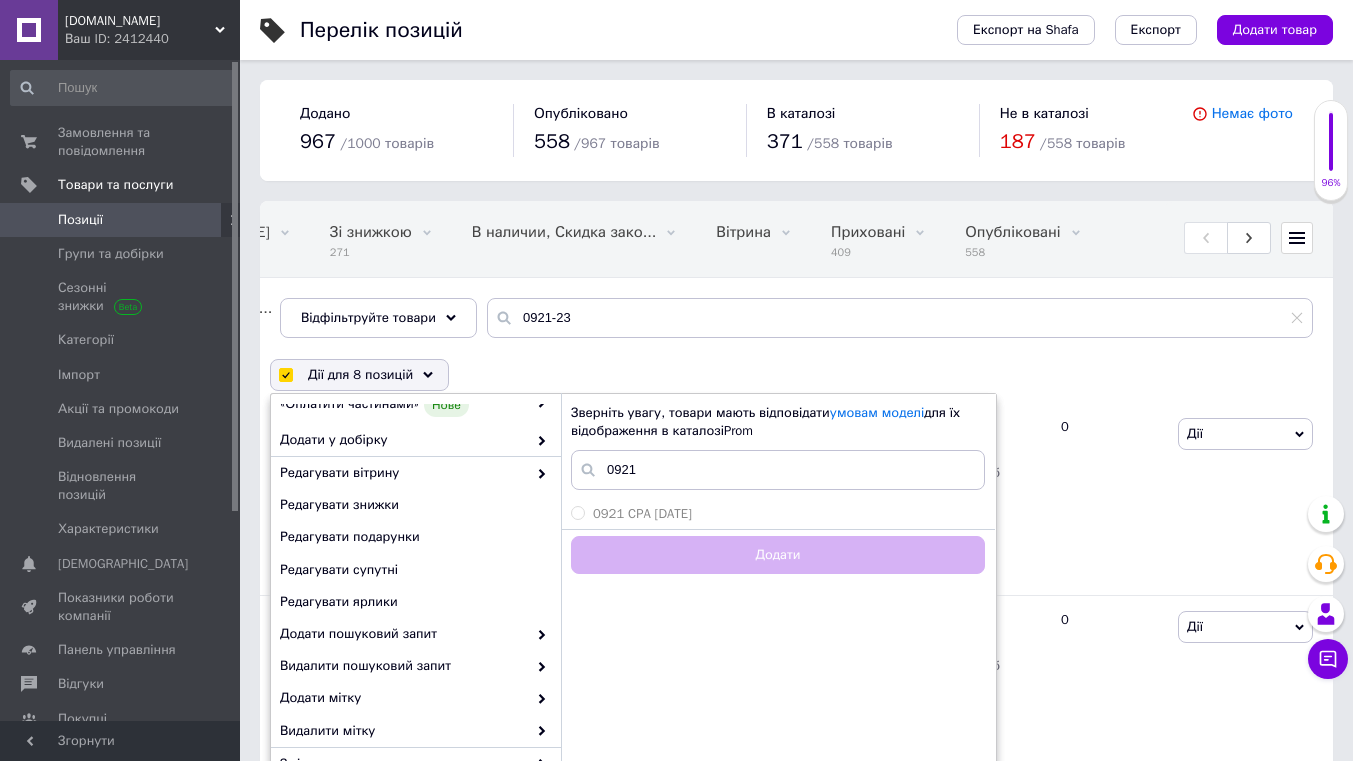 click on "0921 CPA [DATE]" at bounding box center (577, 512) 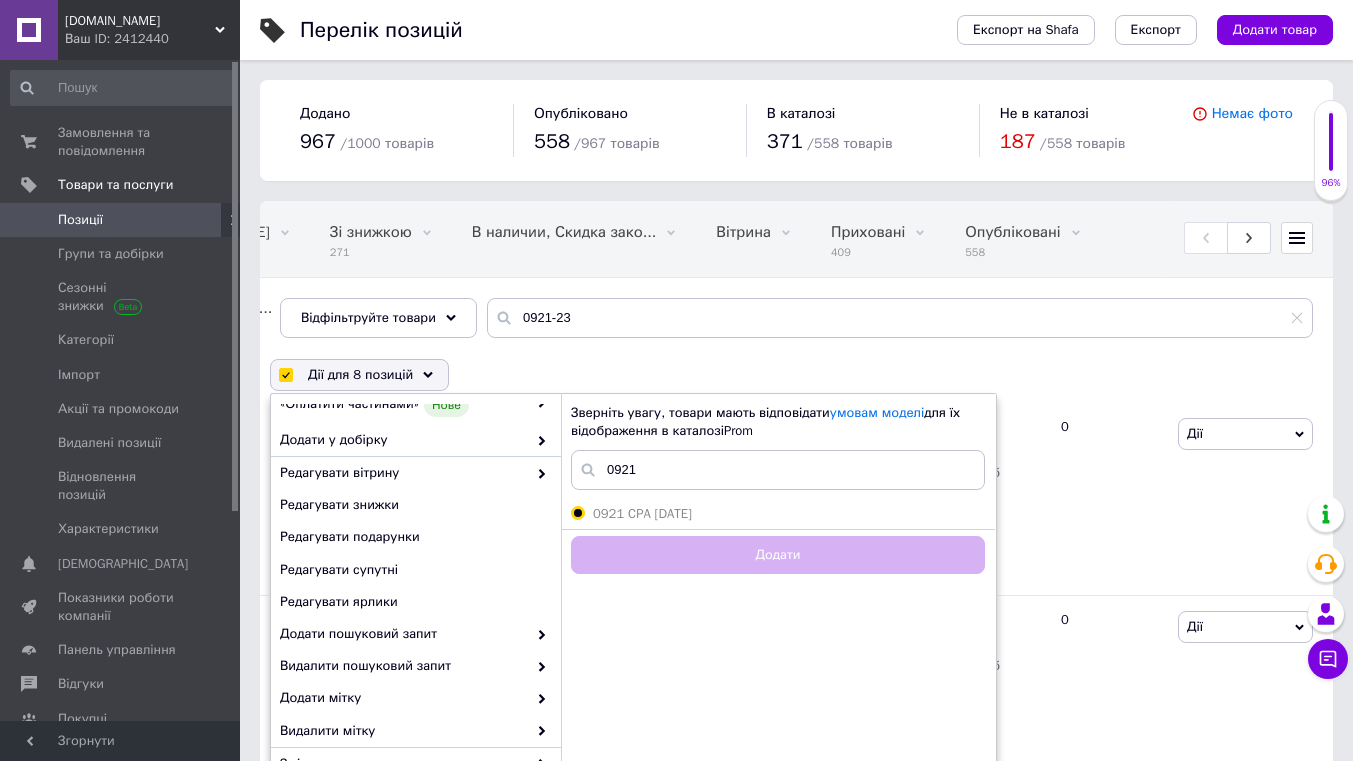 radio on "true" 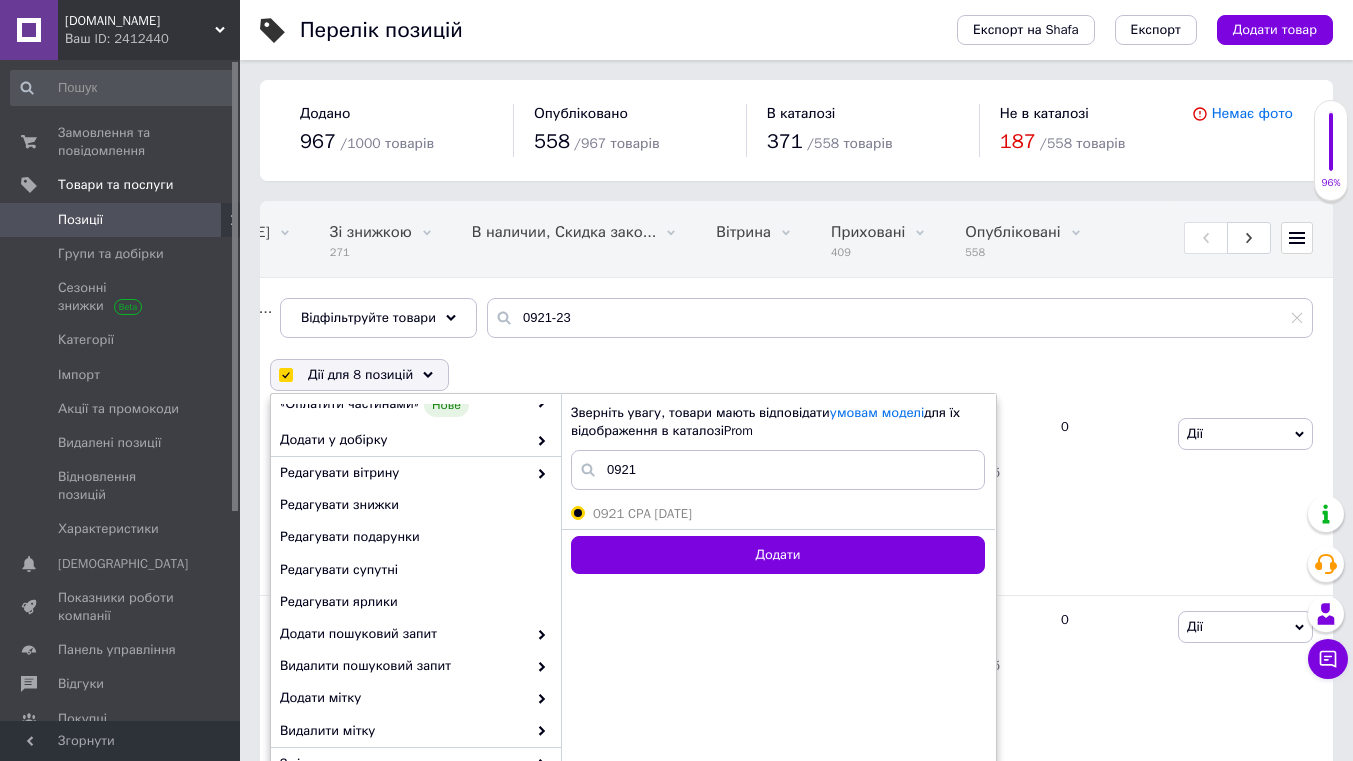 click on "Додати" at bounding box center [778, 555] 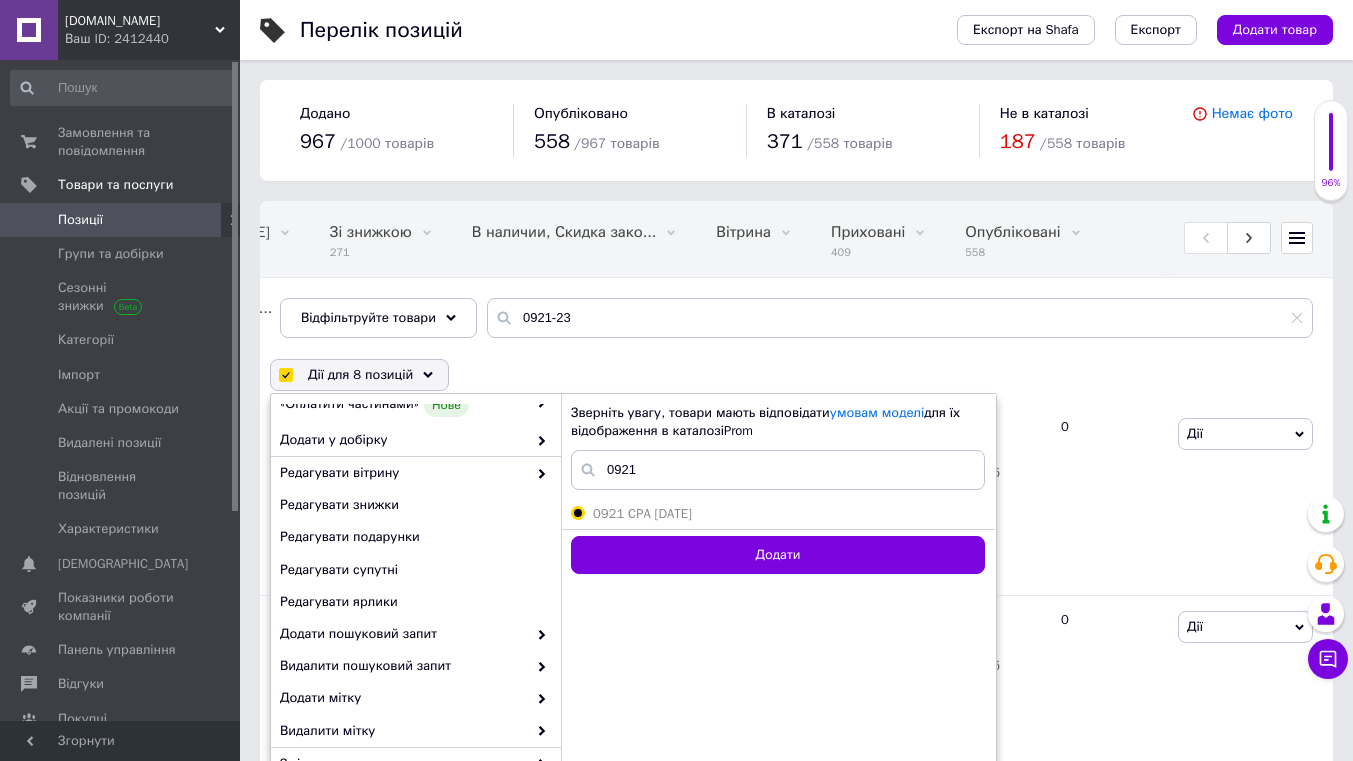 type 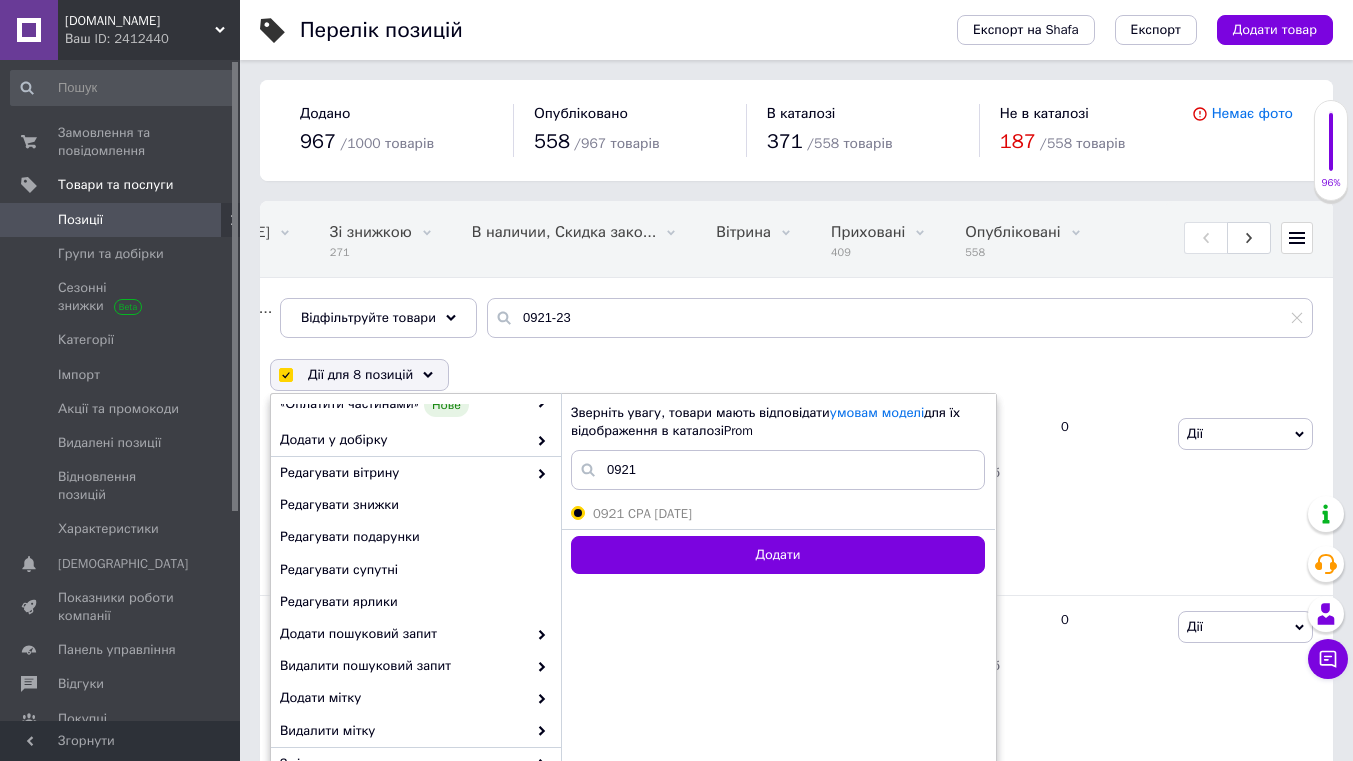 radio on "false" 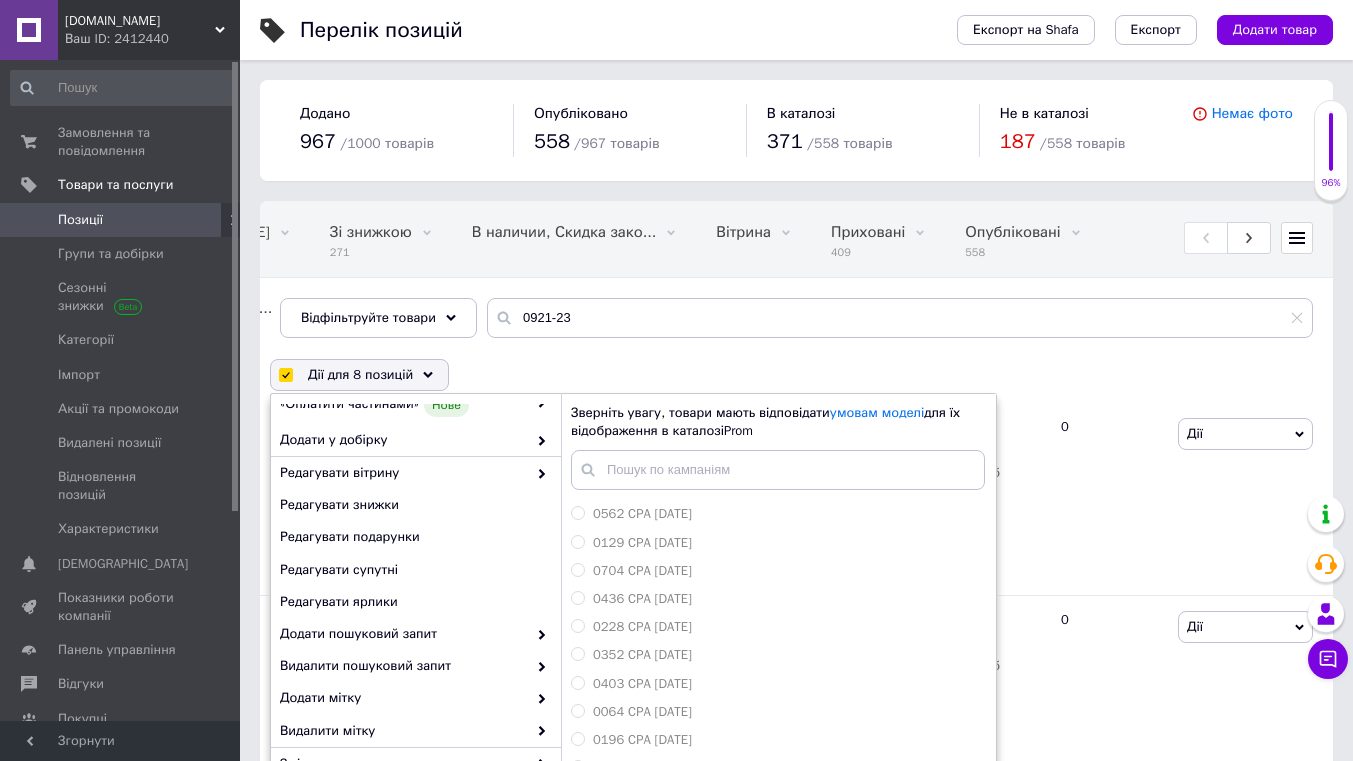 checkbox on "false" 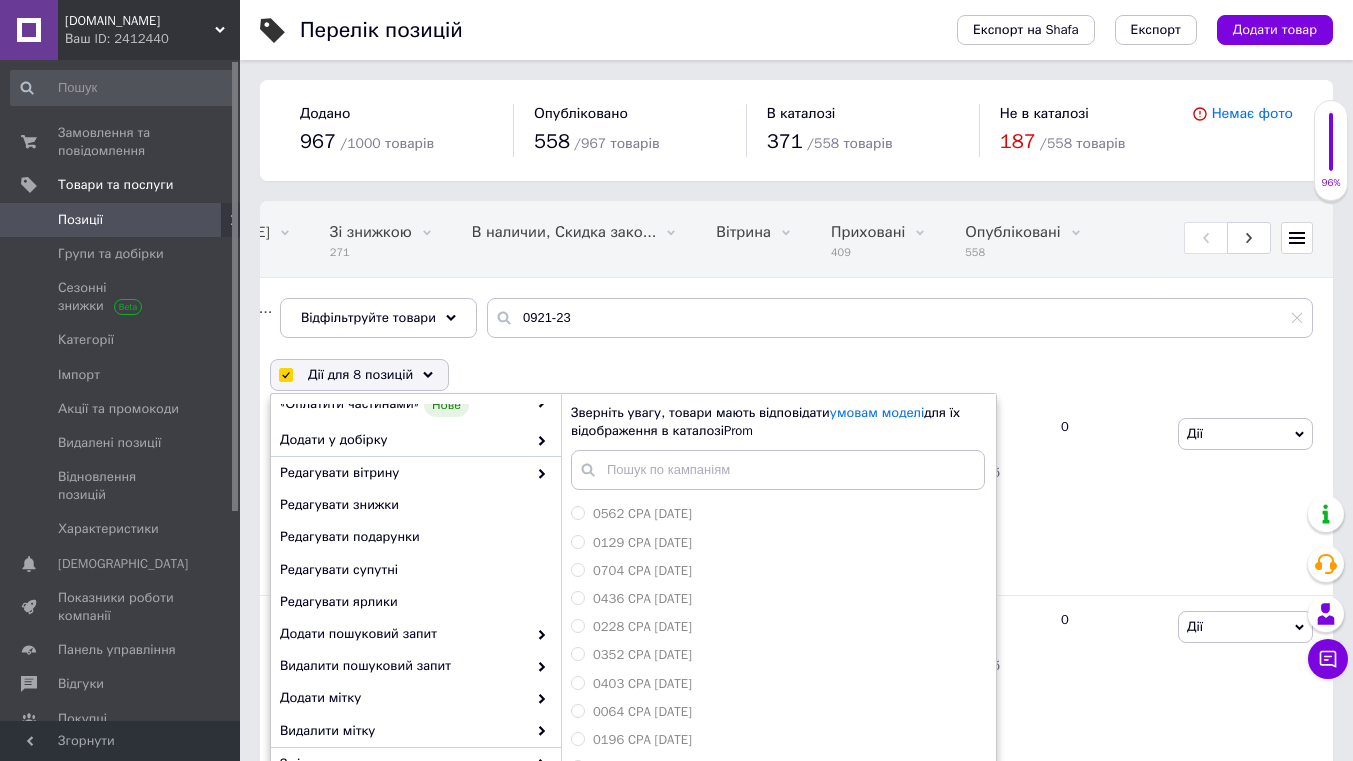 checkbox on "false" 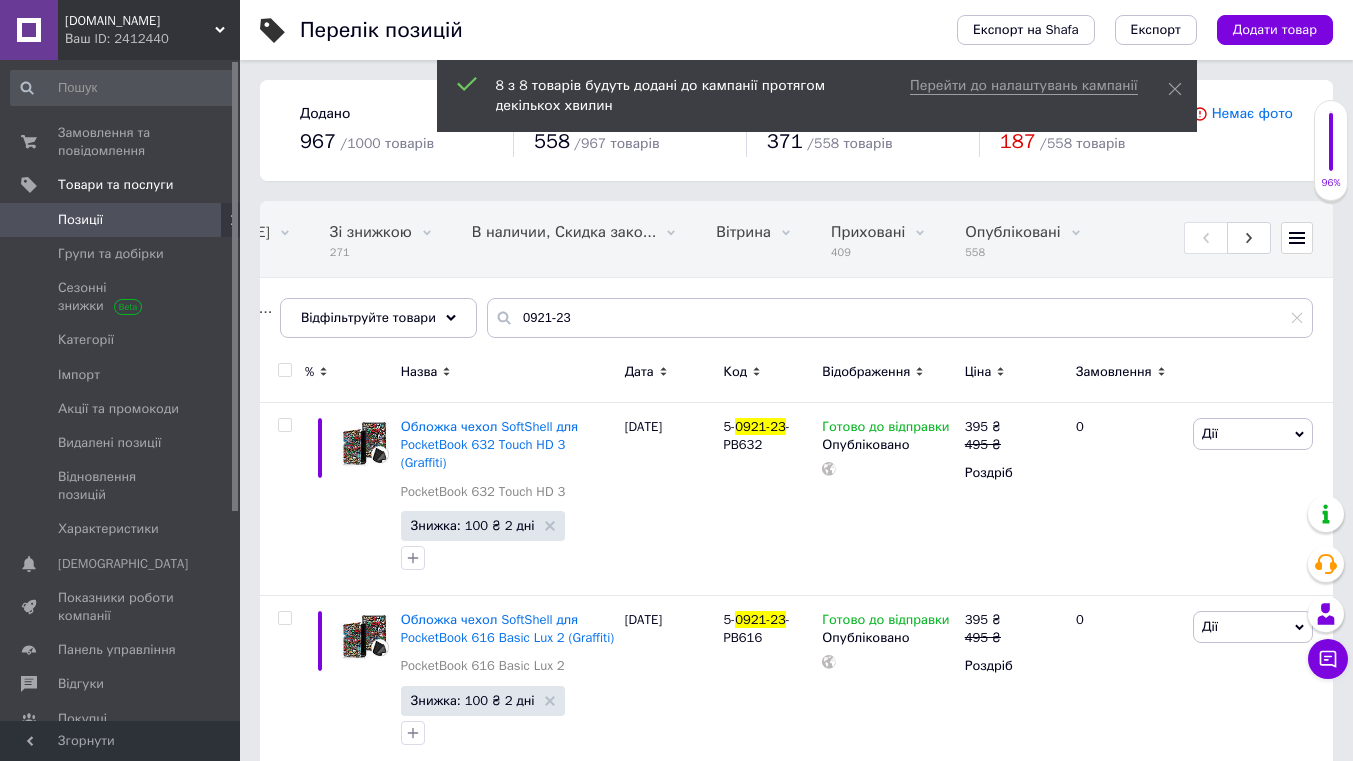 scroll, scrollTop: 224, scrollLeft: 0, axis: vertical 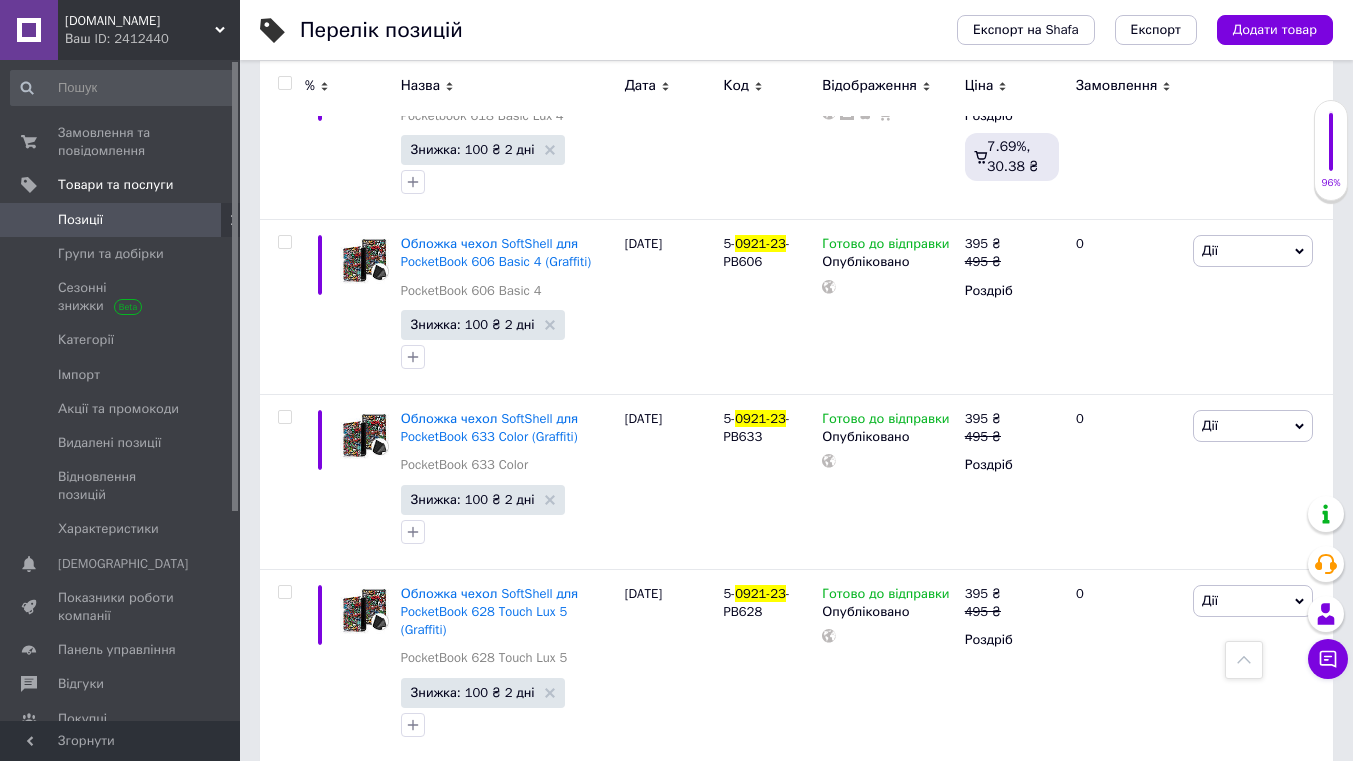 click on "Сезонні знижки" at bounding box center [121, 297] 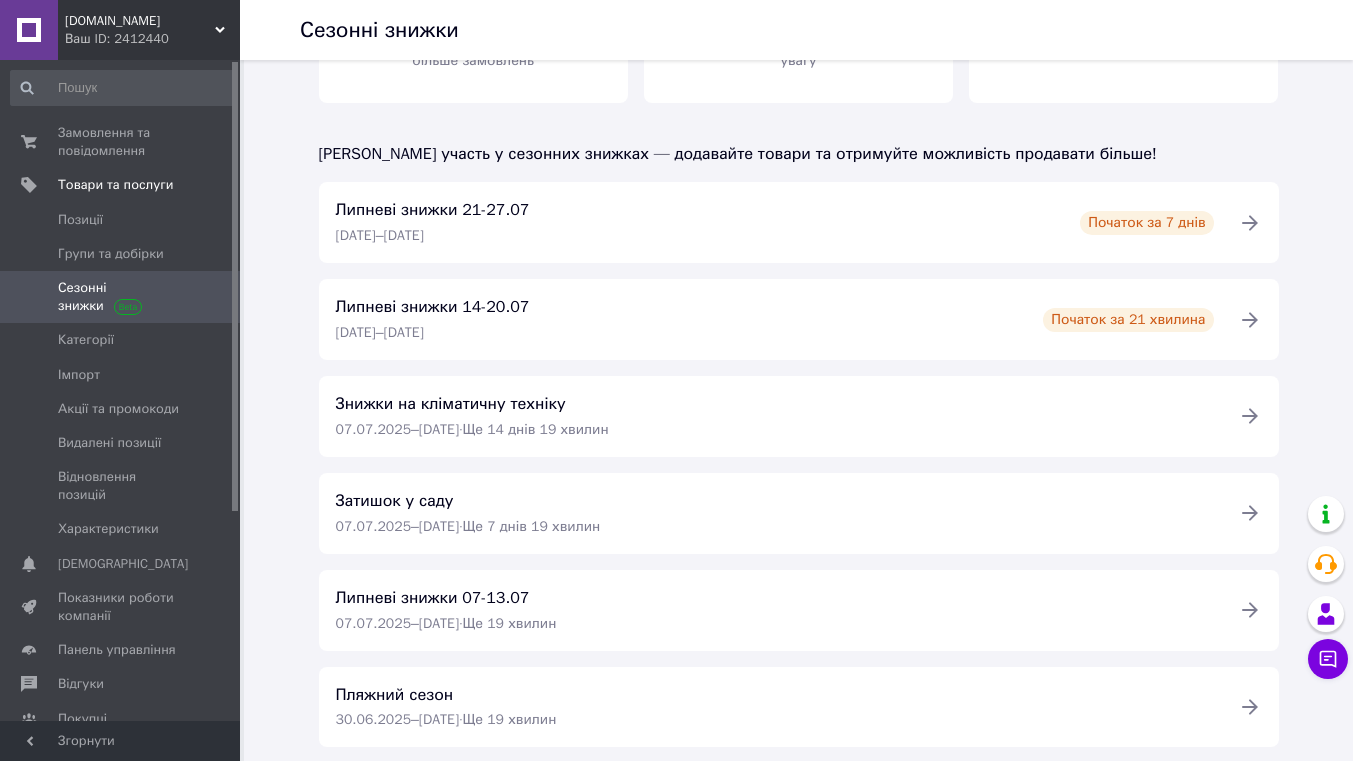 scroll, scrollTop: 300, scrollLeft: 0, axis: vertical 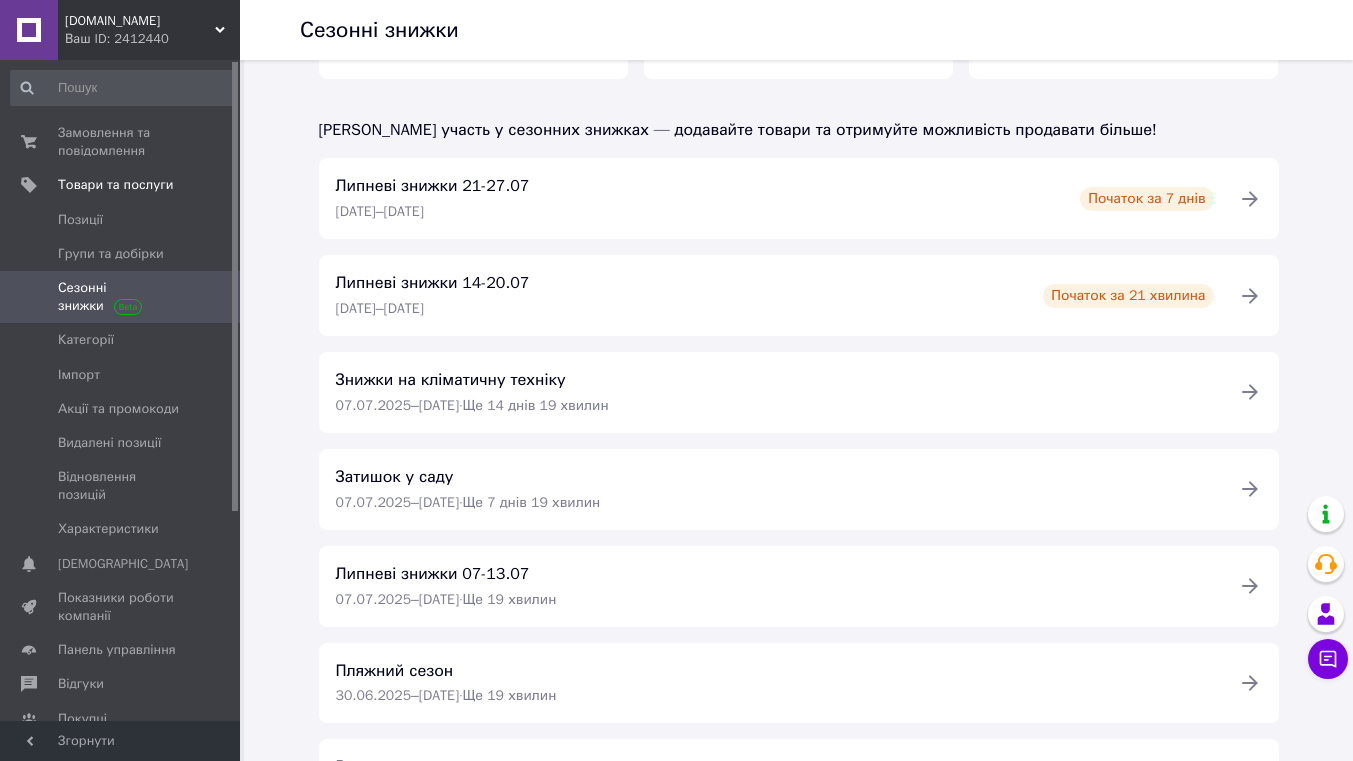 click 